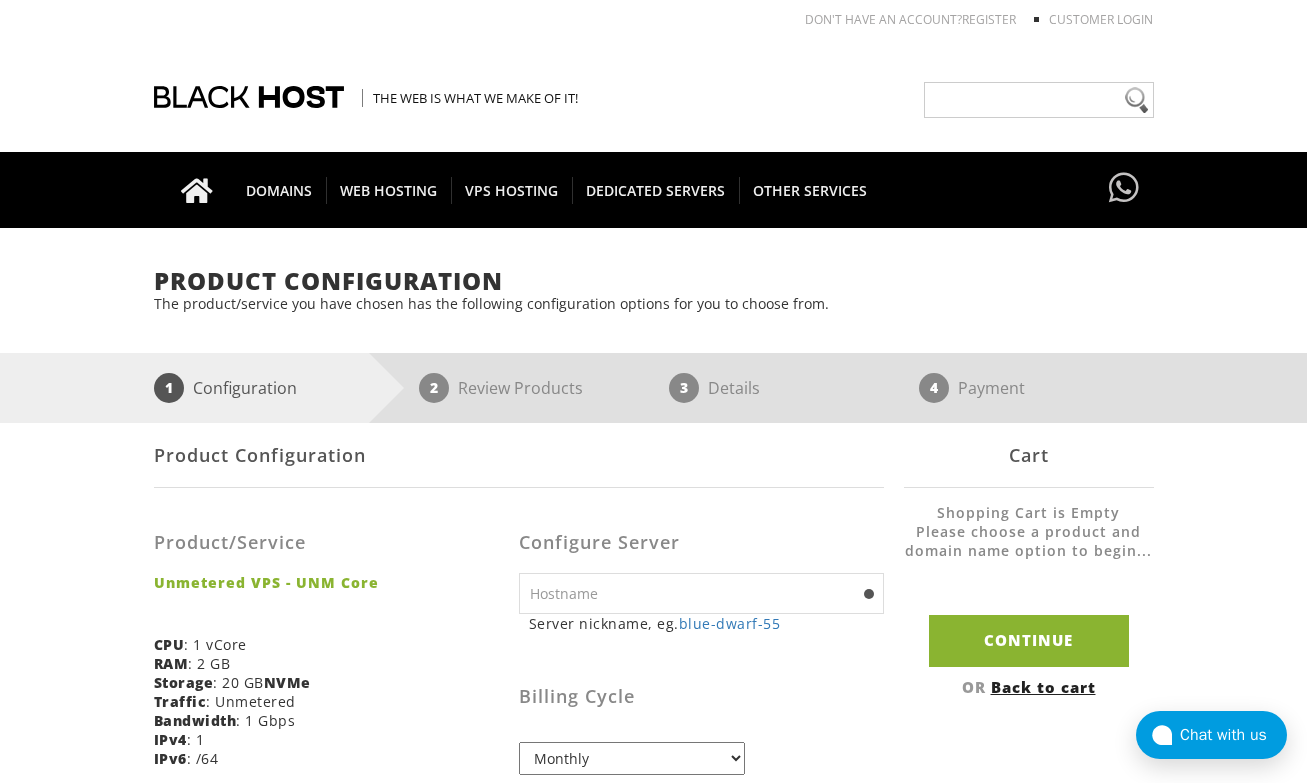 scroll, scrollTop: 290, scrollLeft: 0, axis: vertical 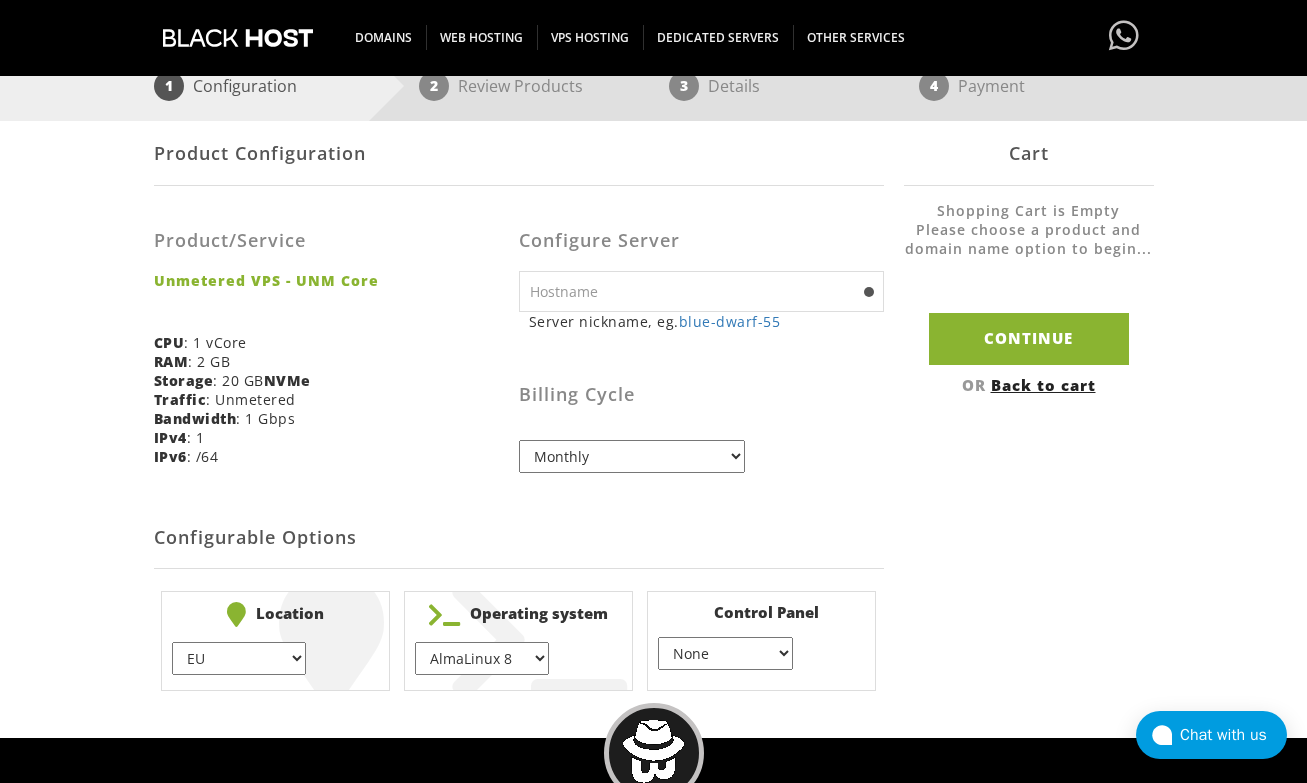click at bounding box center [701, 291] 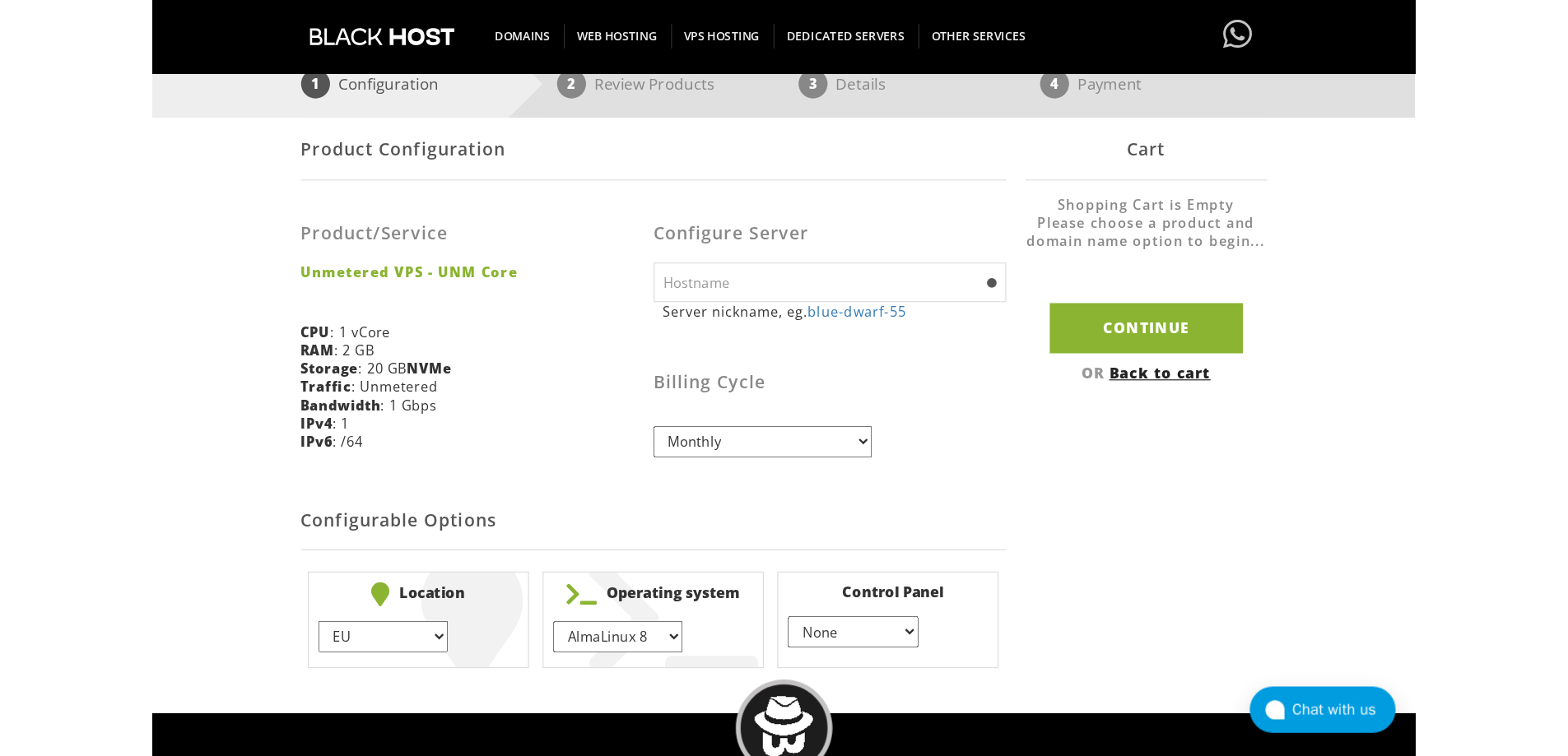 scroll, scrollTop: 247, scrollLeft: 0, axis: vertical 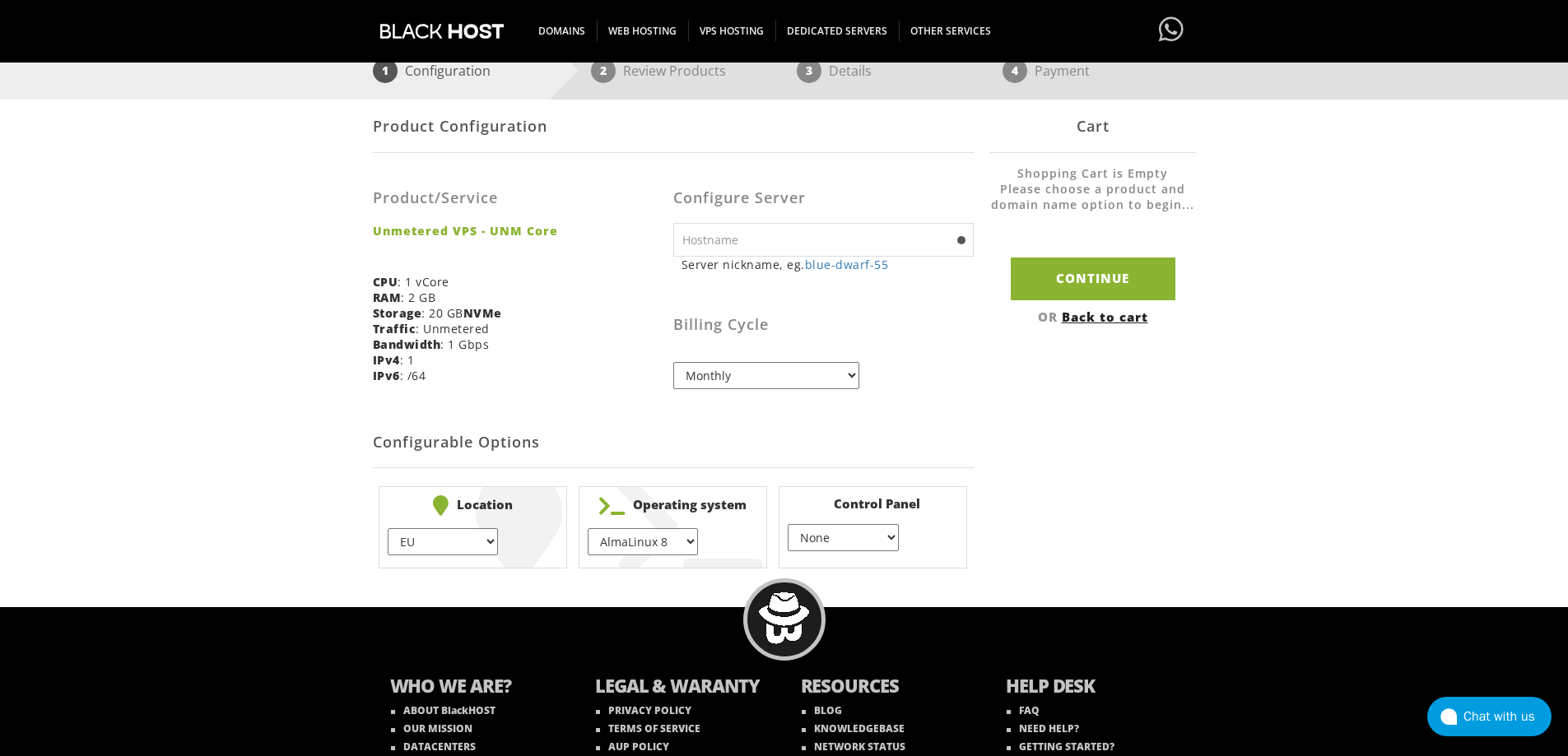 click at bounding box center [823, 239] 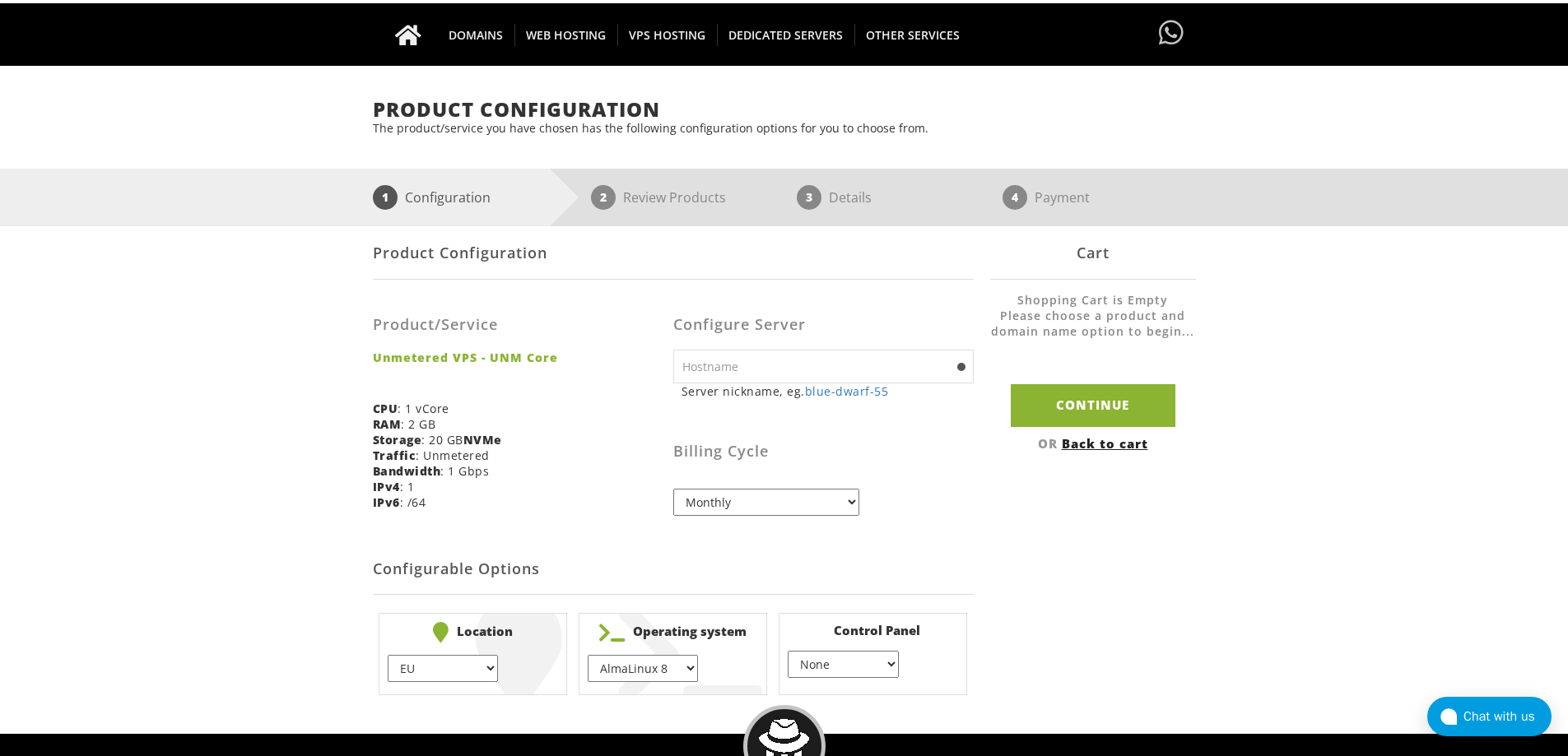 scroll, scrollTop: 169, scrollLeft: 0, axis: vertical 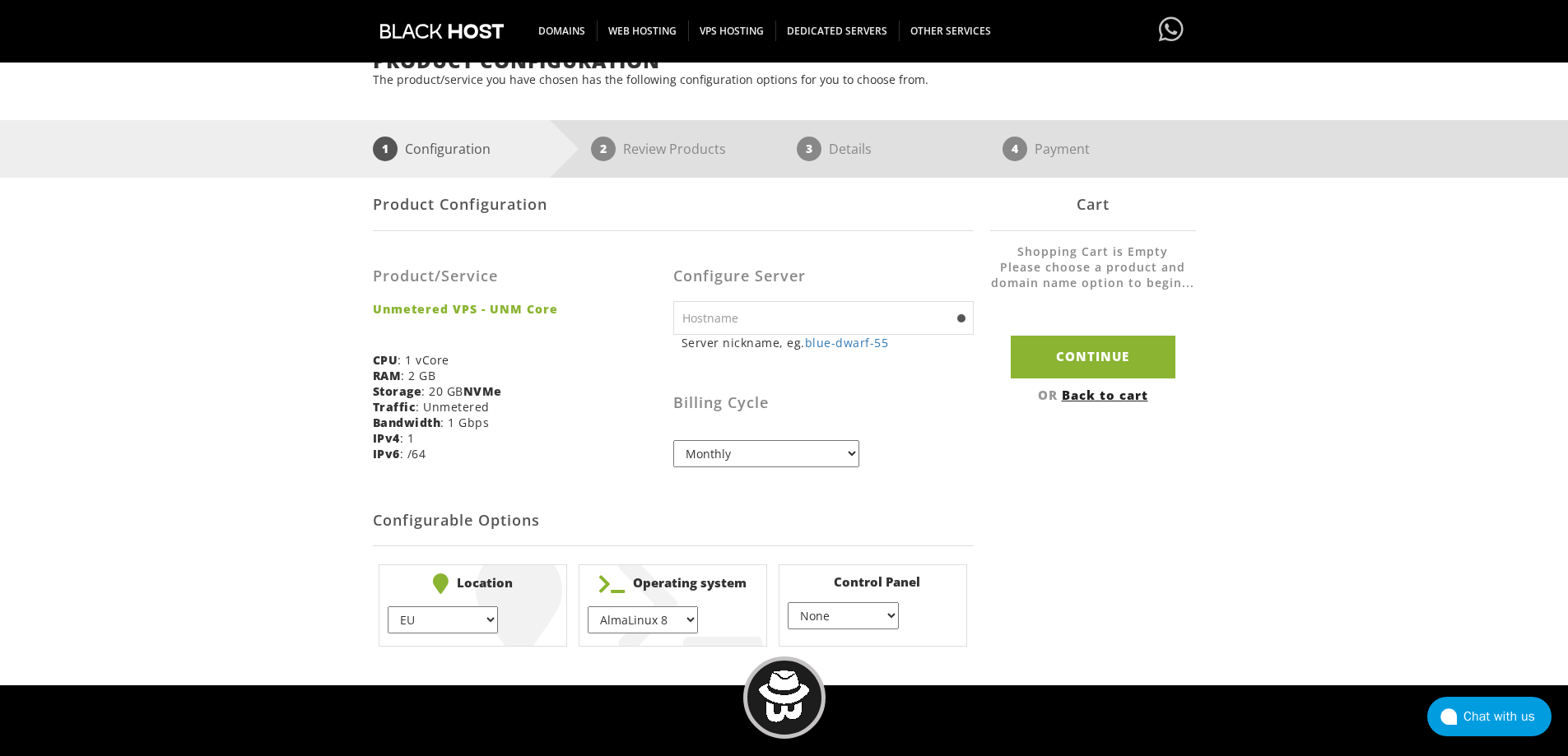 click at bounding box center (823, 318) 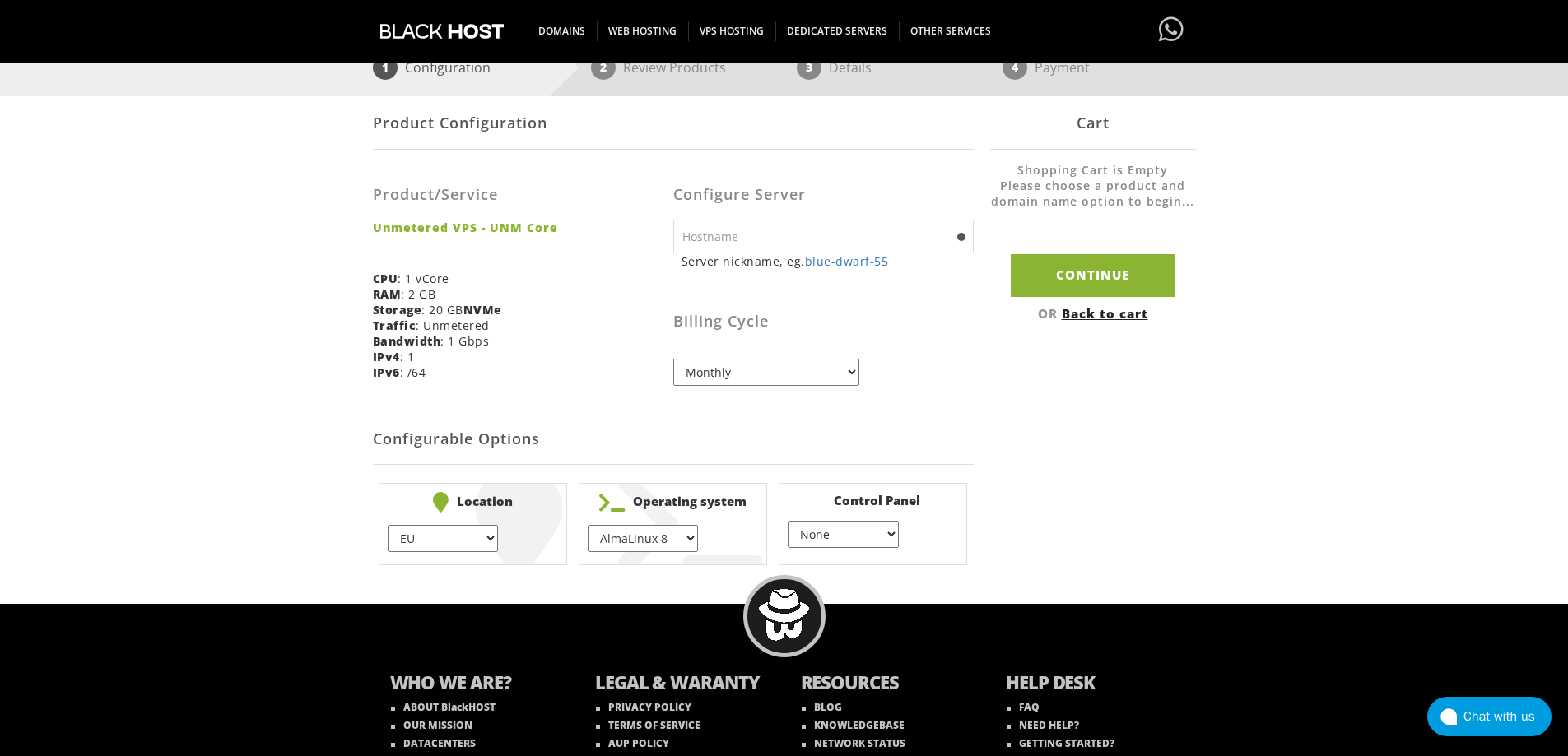 scroll, scrollTop: 251, scrollLeft: 0, axis: vertical 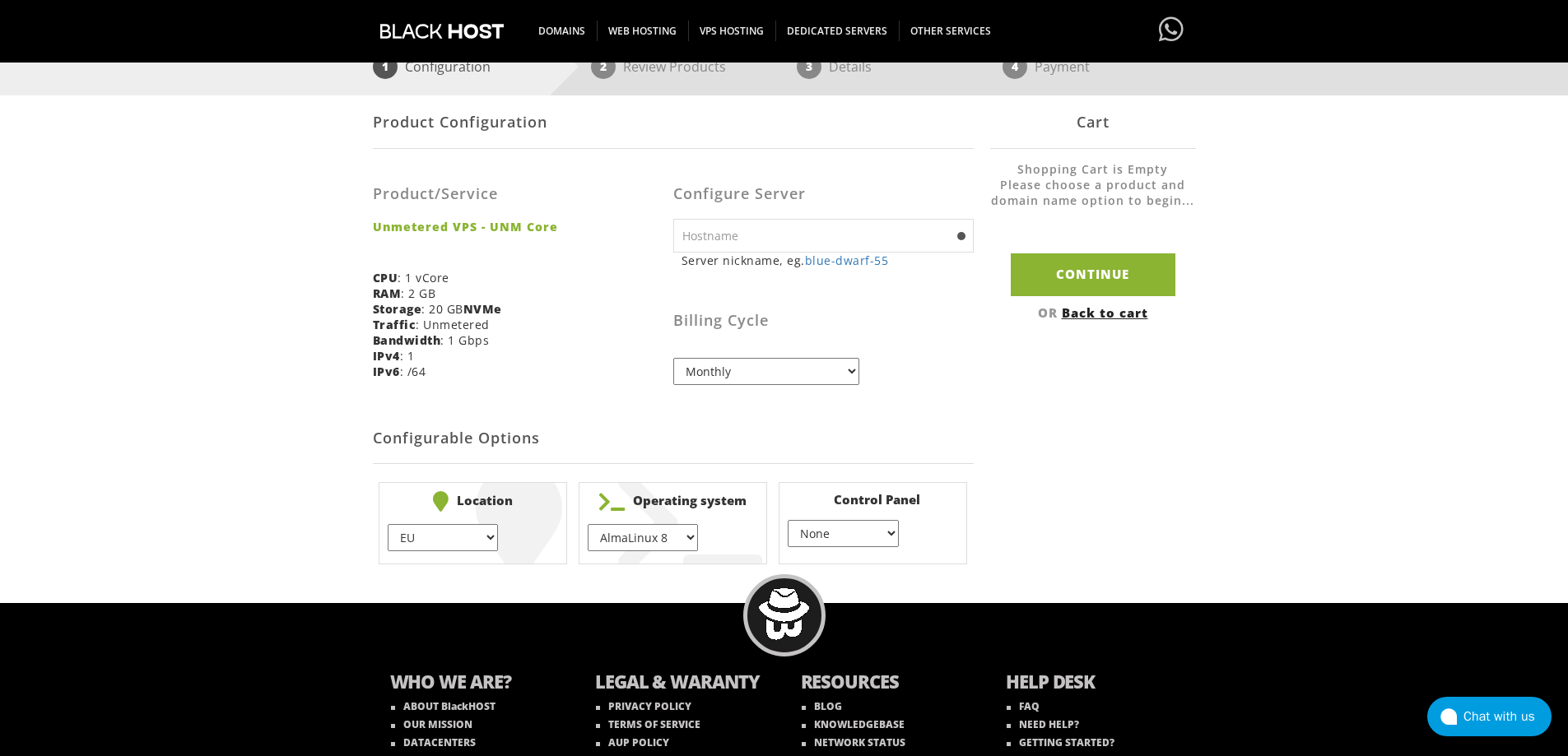 click on "AlmaLinux 8
}
AlmaLinux 9
}
AlmaLinux 10
}
Rocky Linux 8
}
Rocky Linux 9
}
CentOS 7
}
CentOS 8 Stream
}
CentOS 9 Stream
}
CentOS 10 Stream
}
Fedora 40 (Server)
}
Debian 10
}
Debian 11
}
Debian 12
}
Ubuntu 20.04
}
Ubuntu 22.04 Ubuntu 24.04 Alpine Linux 3.13.x" at bounding box center (643, 537) 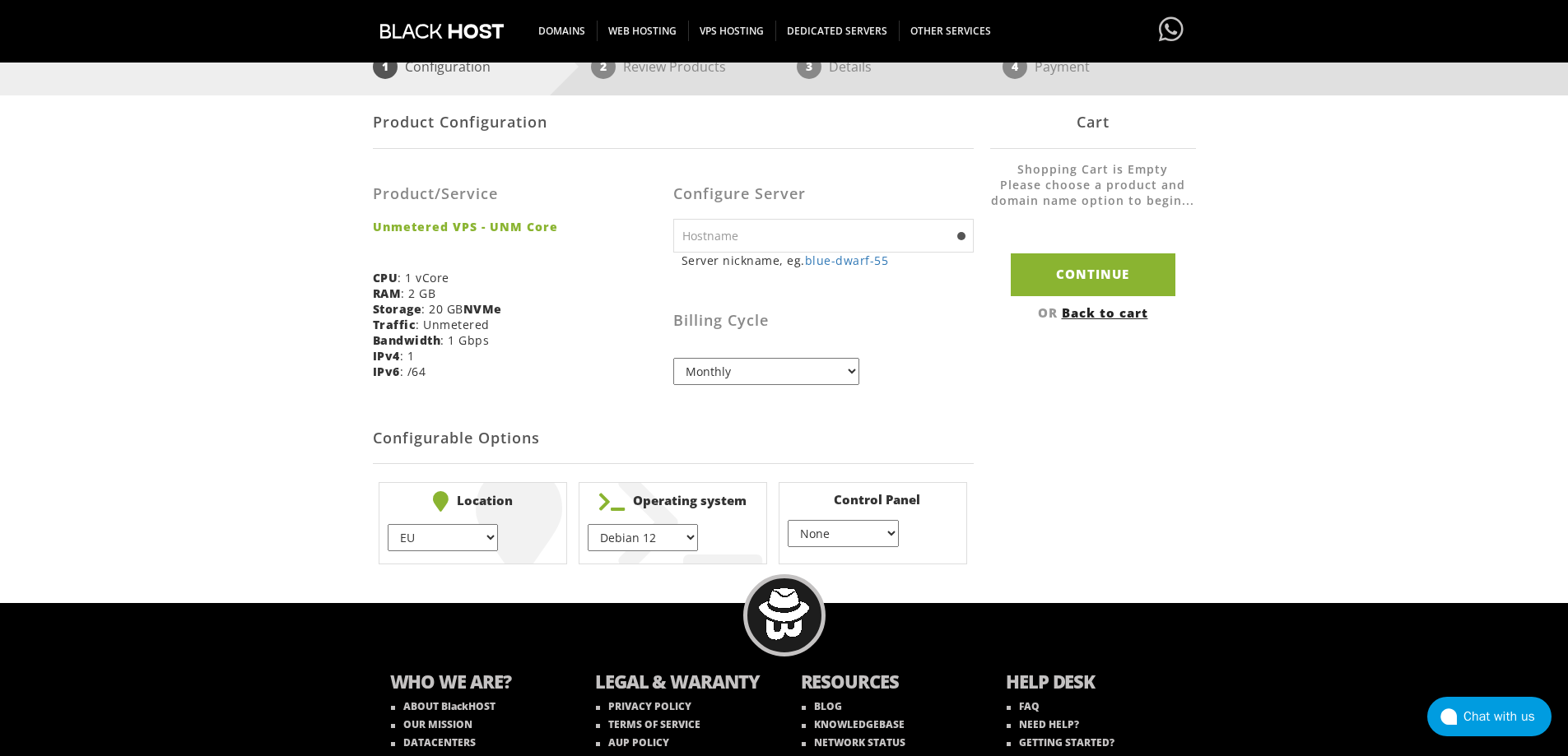 click on "AlmaLinux 8
}
AlmaLinux 9
}
AlmaLinux 10
}
Rocky Linux 8
}
Rocky Linux 9
}
CentOS 7
}
CentOS 8 Stream
}
CentOS 9 Stream
}
CentOS 10 Stream
}
Fedora 40 (Server)
}
Debian 10
}
Debian 11
}
Debian 12
}
Ubuntu 20.04
}
Ubuntu 22.04 Ubuntu 24.04 Alpine Linux 3.13.x" at bounding box center [643, 537] 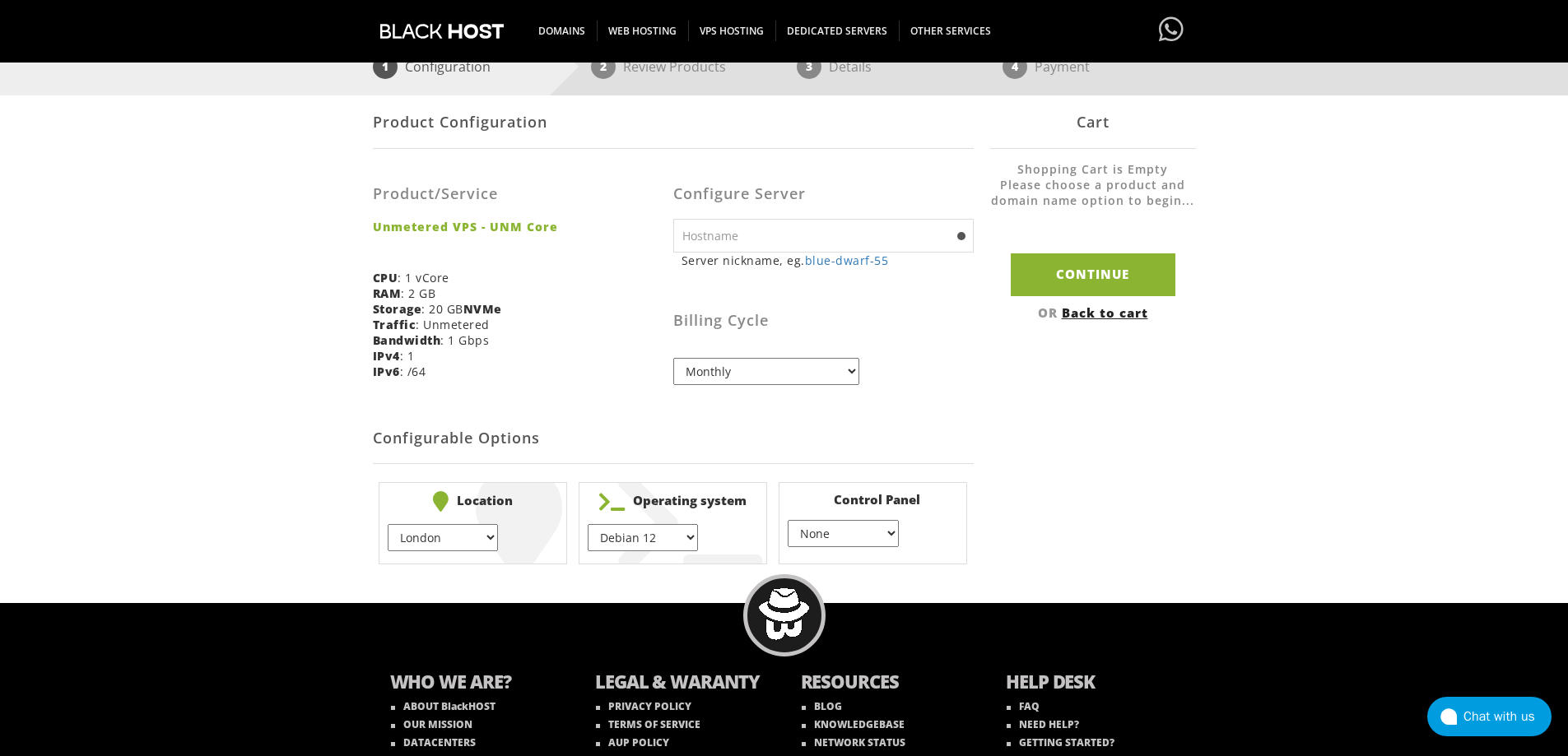 click on "EU
}
USA
}
London
}
Amsterdam
}
Vienna
}
Chicago
}" at bounding box center (443, 537) 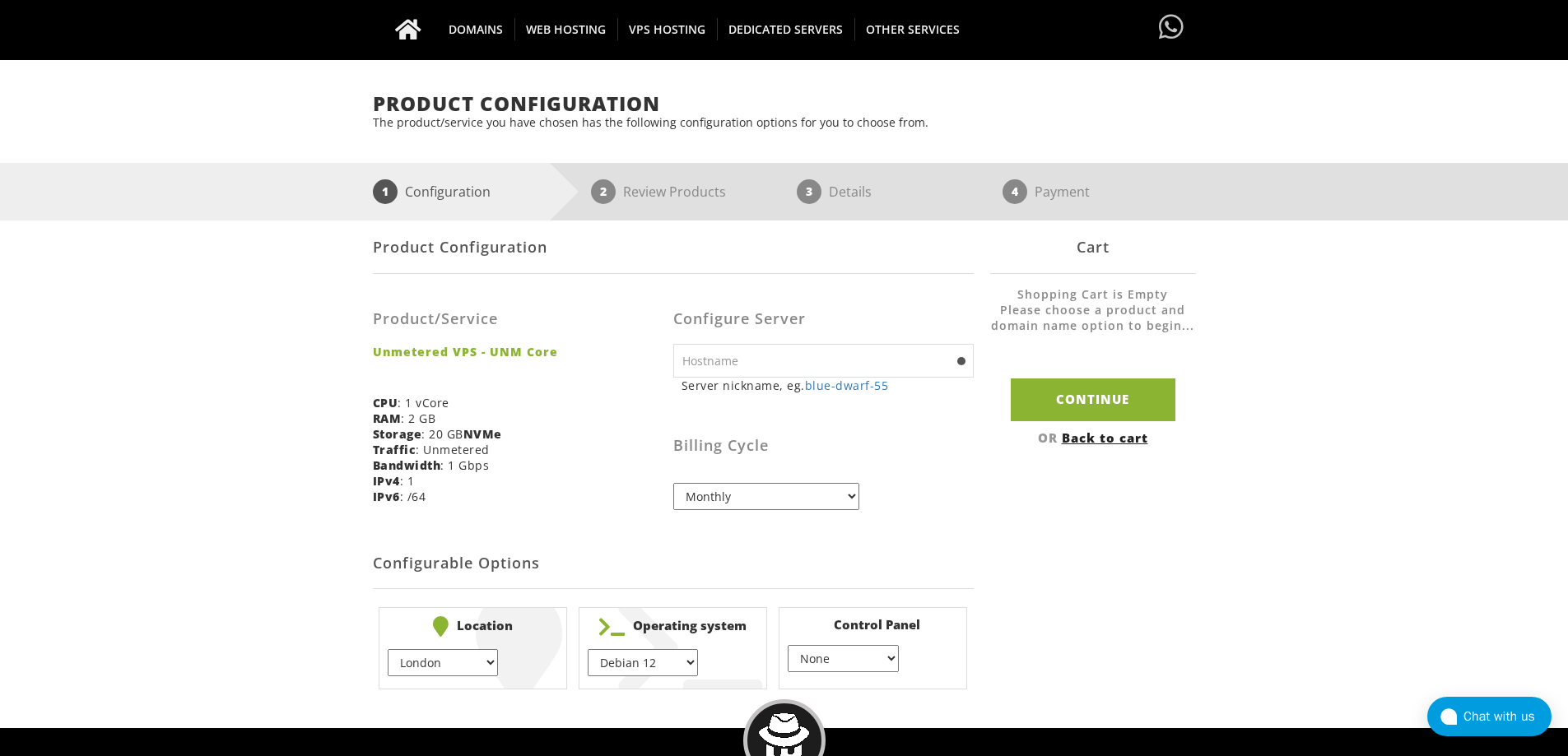 scroll, scrollTop: 86, scrollLeft: 0, axis: vertical 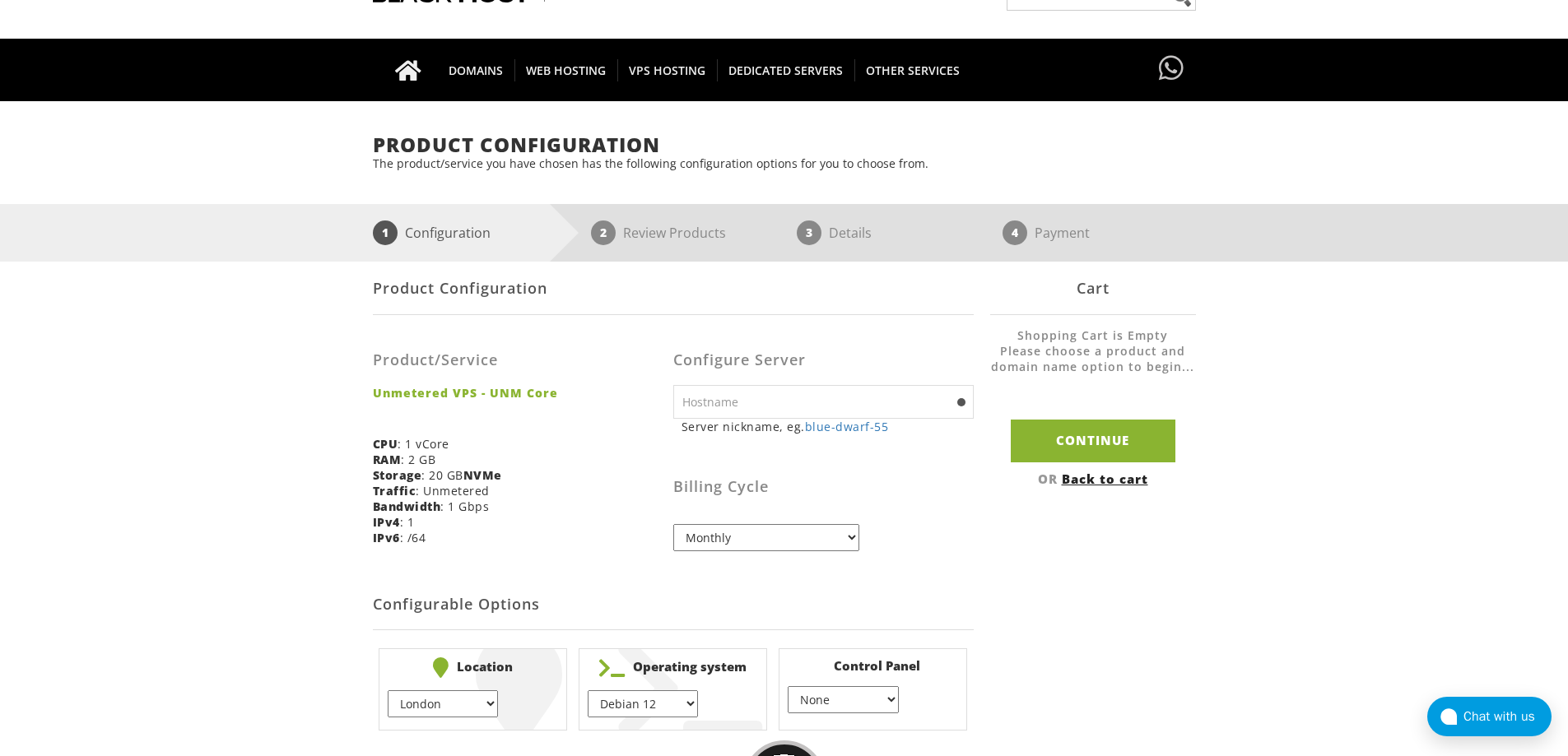 click at bounding box center (823, 401) 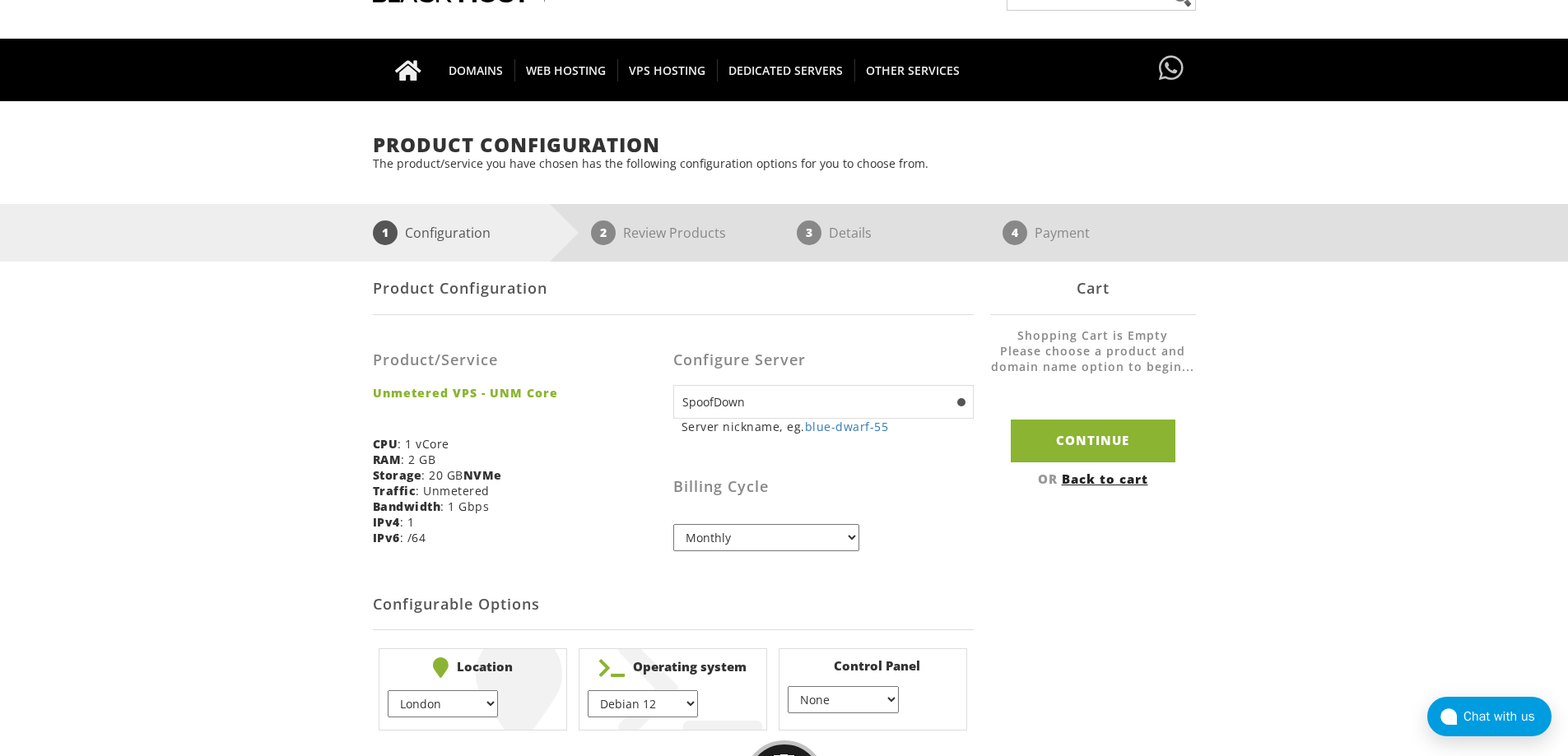 click on "Product Configuration
Product/Service
Unmetered VPS - UNM Core
CPU : 1 vCore
RAM : 2 GB
Storage : 20 GB  NVMe
Traffic : Unmetered
Bandwidth : 1 Gbps
IPv4 : 1
IPv6 : /64
Configure Server
SpoofDown
Server nickname, eg.  blue-dwarf-55
ns1
eg. ns1(.yourdomain.com)
ns2
eg. ns2(.yourdomain.com)
NONE
Billing Cycle
Monthly      Quarterly  (Save: ~5%)      Semi-Annually  (Save: ~10%)      Annually  (Save: ~15%)
Biennially  (Save: ~25%)
Configurable Options
EU USA" at bounding box center [784, 499] 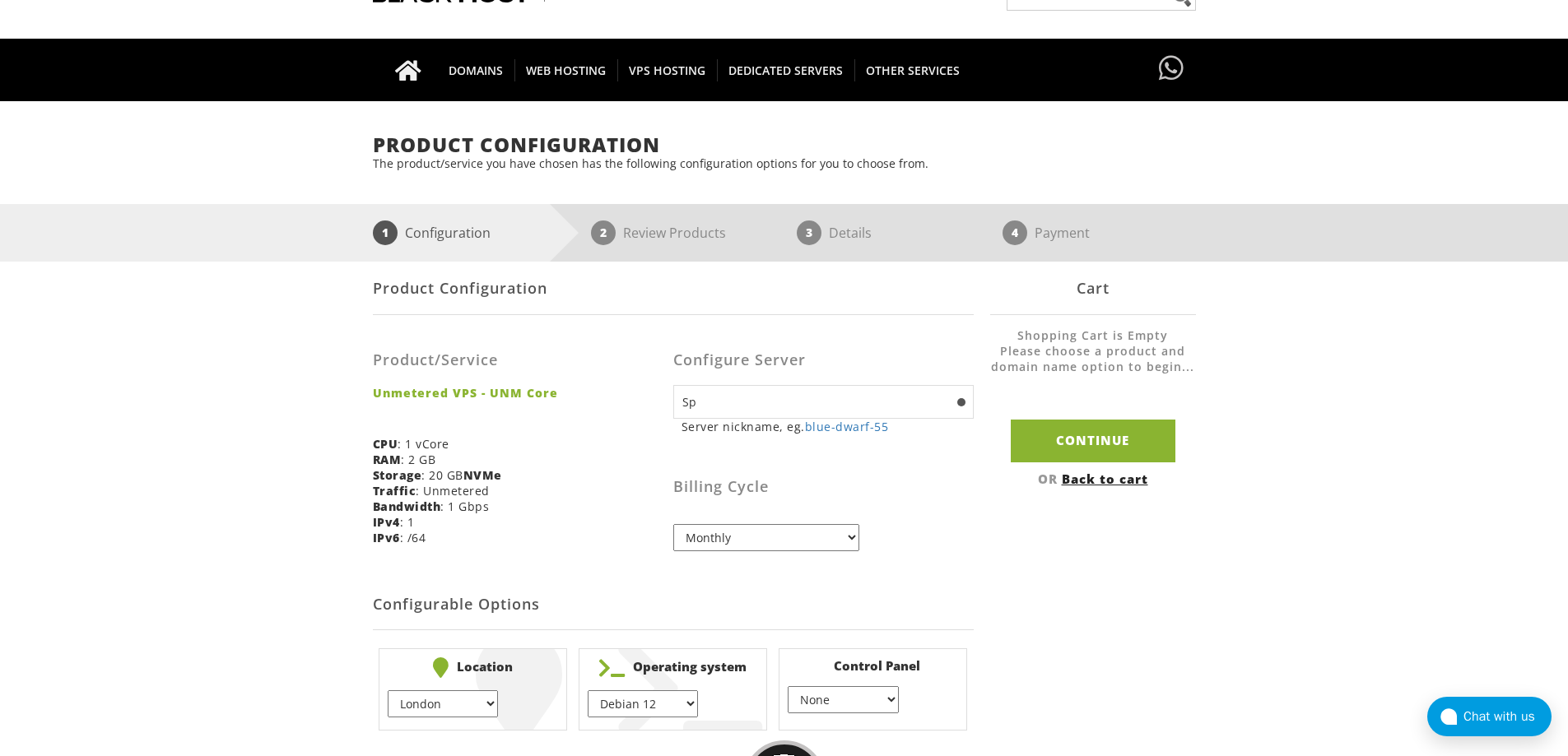type on "S" 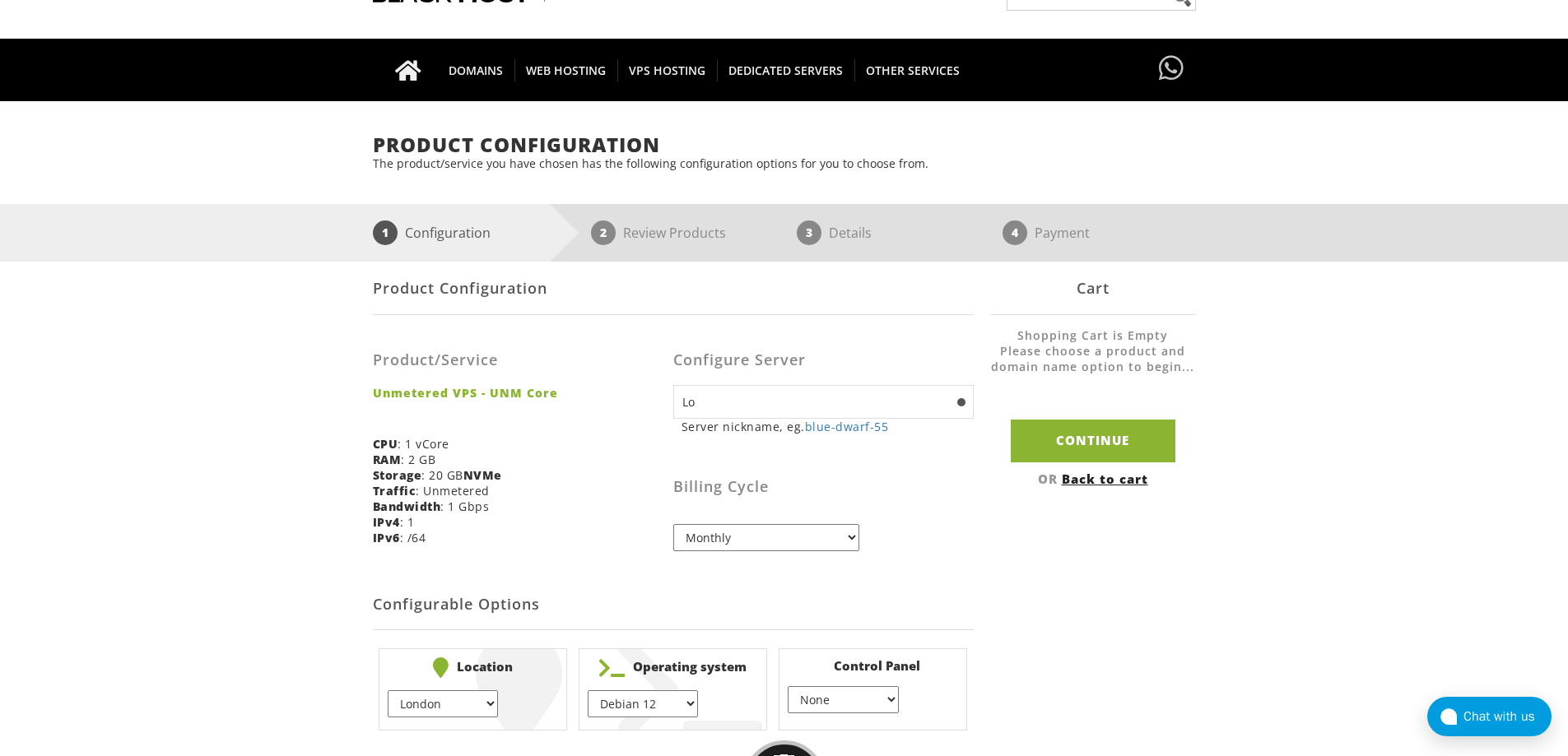 type on "L" 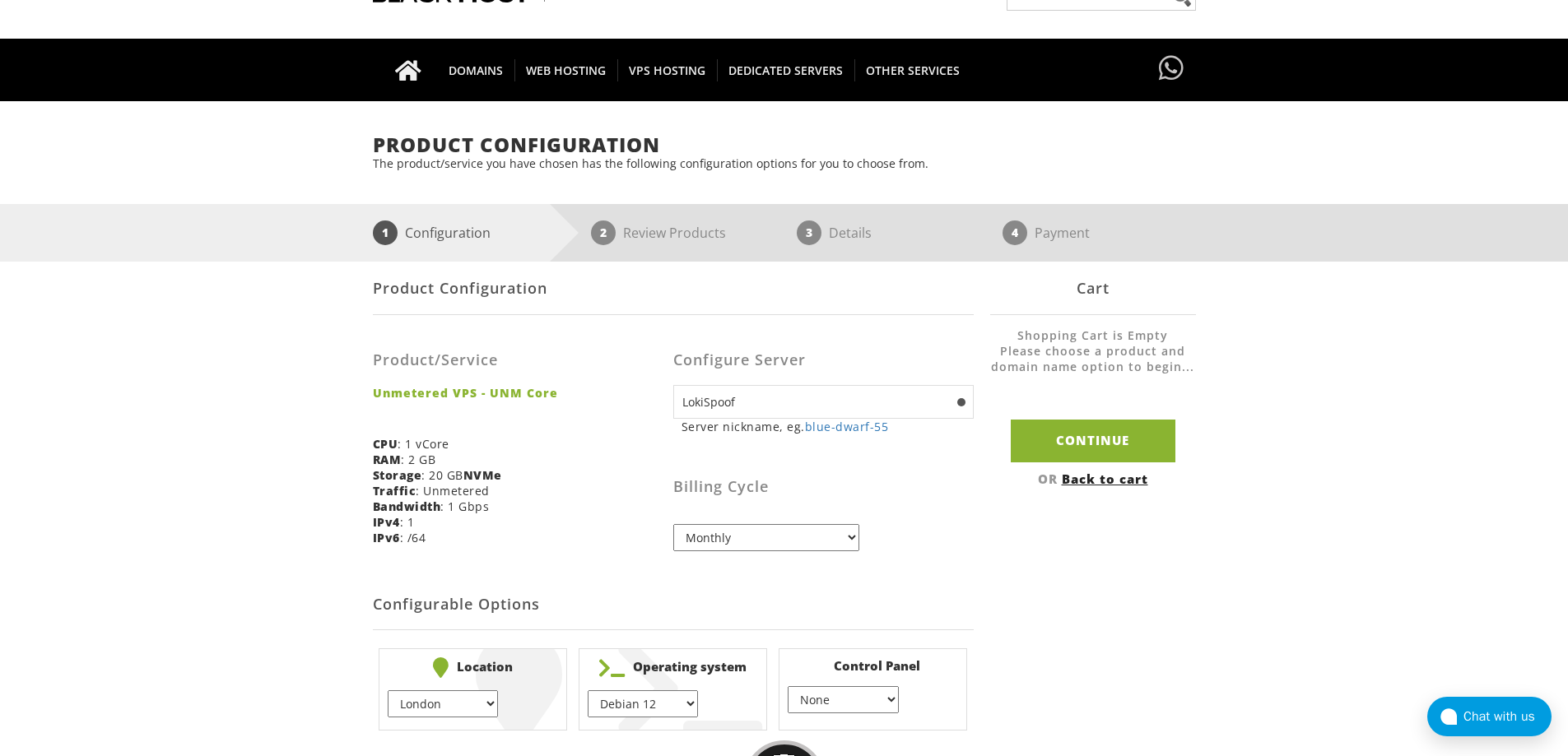 drag, startPoint x: 779, startPoint y: 406, endPoint x: 645, endPoint y: 398, distance: 134.2386 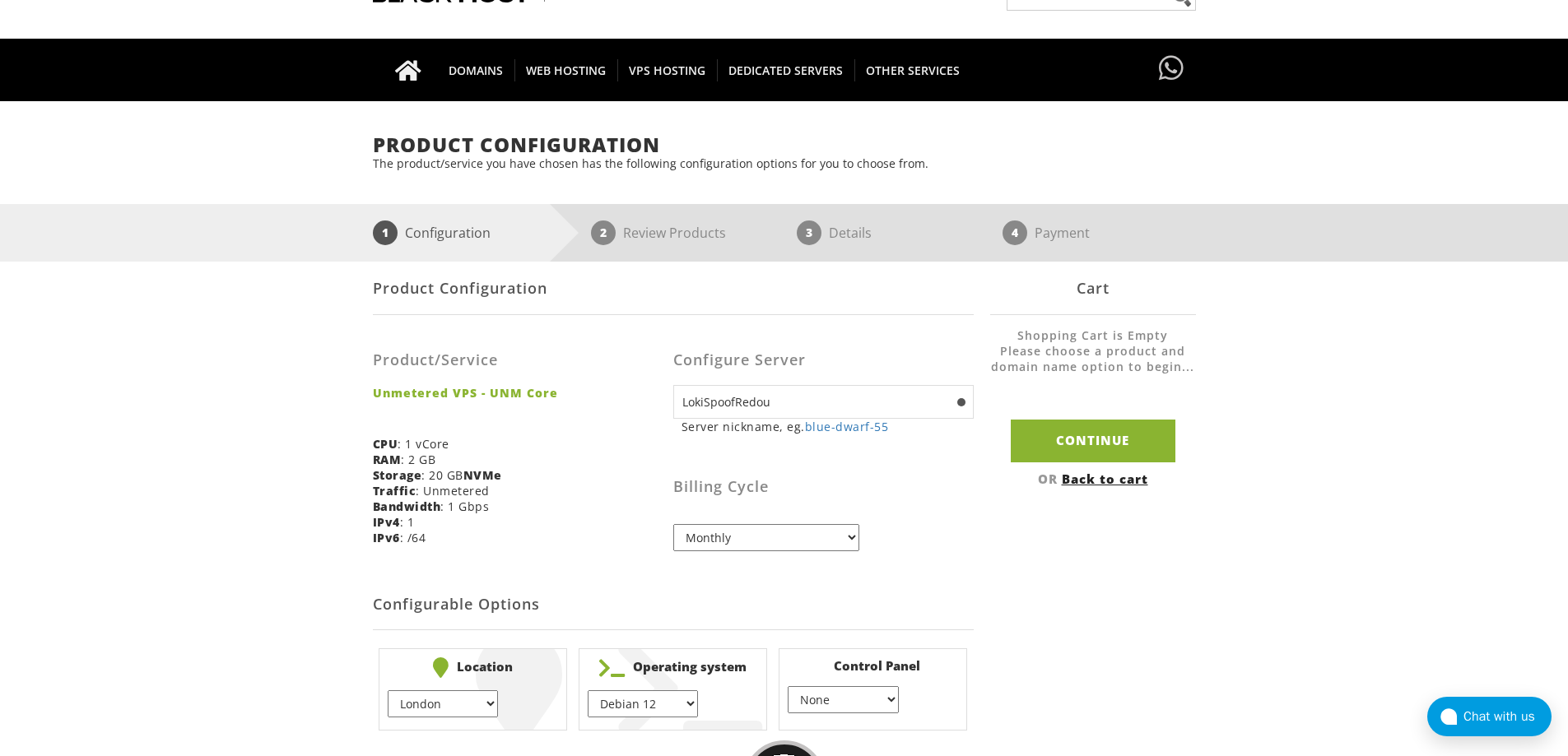 click on "Product Configuration
Product/Service
Unmetered VPS - UNM Core
CPU : 1 vCore
RAM : 2 GB
Storage : 20 GB  NVMe
Traffic : Unmetered
Bandwidth : 1 Gbps
IPv4 : 1
IPv6 : /64
Configure Server
LokiSpoofRedou
Server nickname, eg.  blue-dwarf-55
ns1
eg. ns1(.yourdomain.com)
ns2
eg. ns2(.yourdomain.com)
NONE
Billing Cycle
Monthly      Quarterly  (Save: ~5%)      Semi-Annually  (Save: ~10%)      Annually  (Save: ~15%)
Biennially  (Save: ~25%)
Configurable Options
EU" at bounding box center [784, 499] 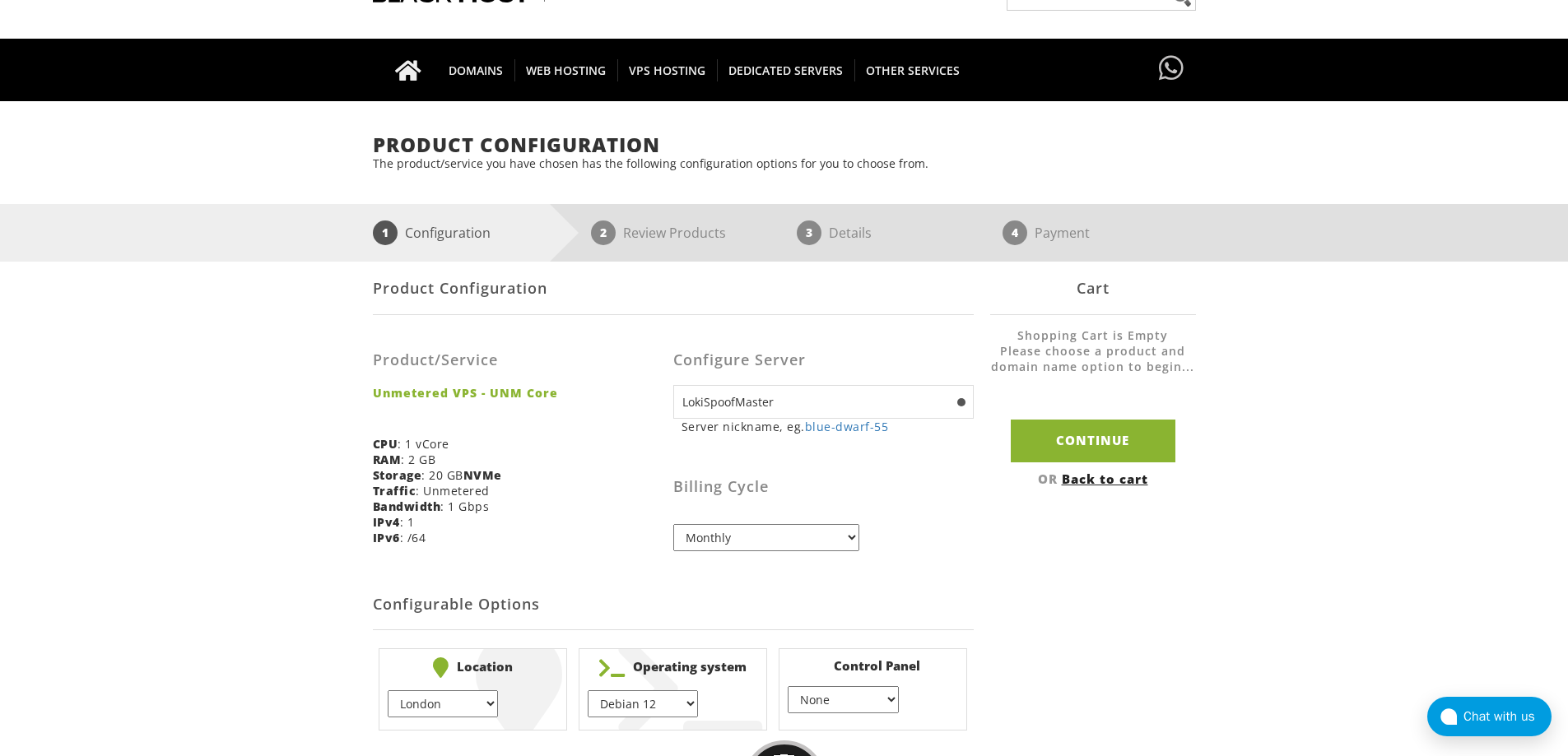 type on "LokiSpoofMaster" 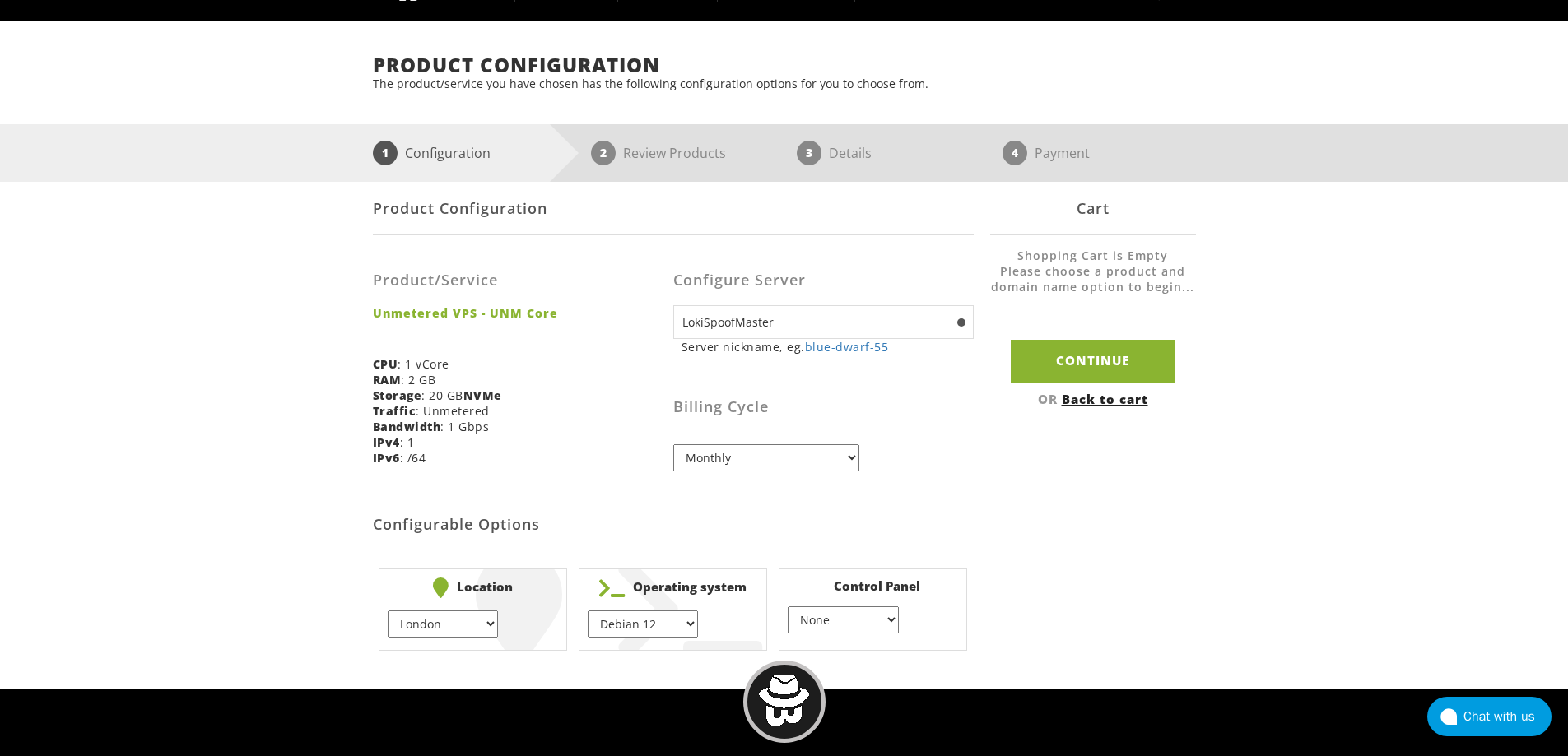 scroll, scrollTop: 169, scrollLeft: 0, axis: vertical 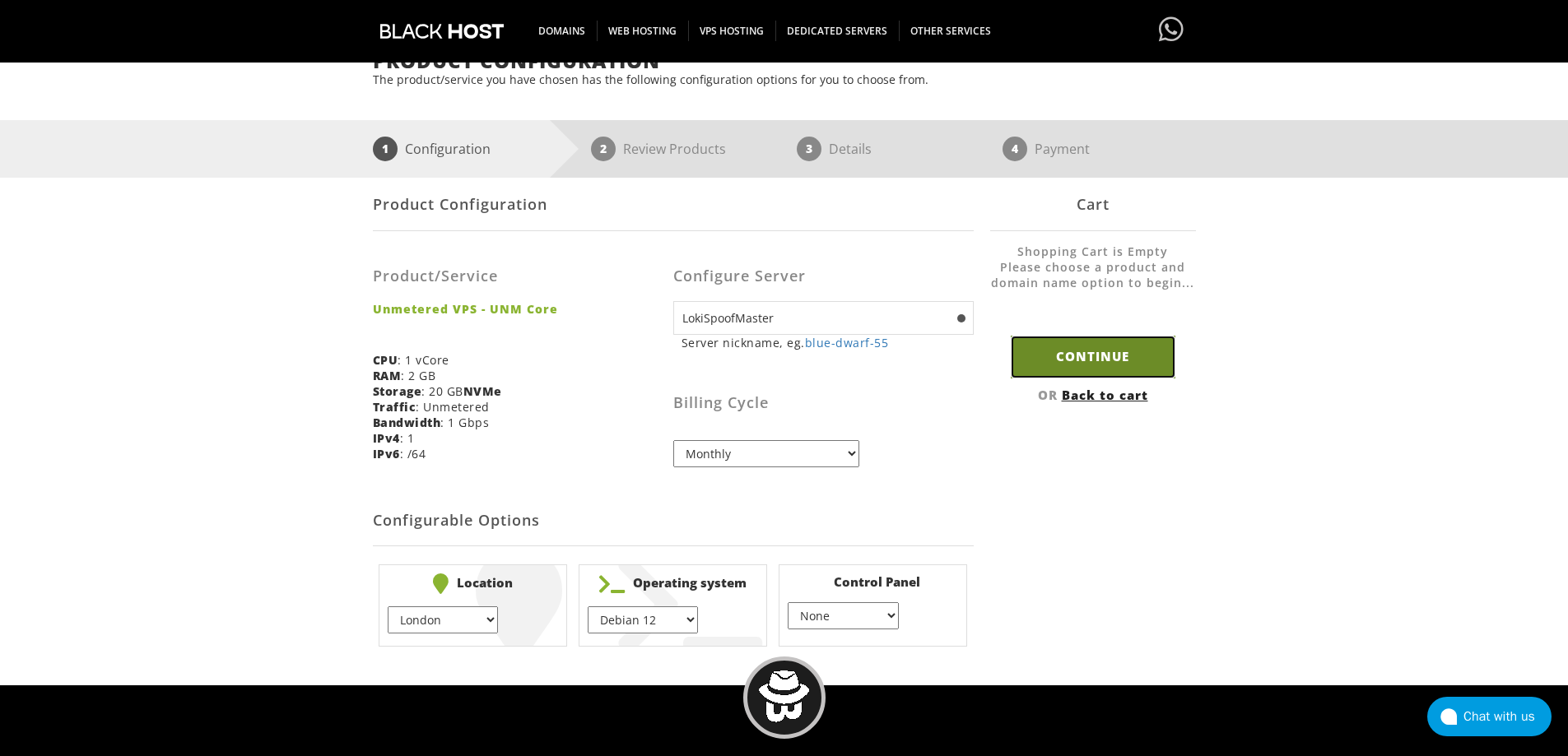 click on "Continue" at bounding box center [1093, 356] 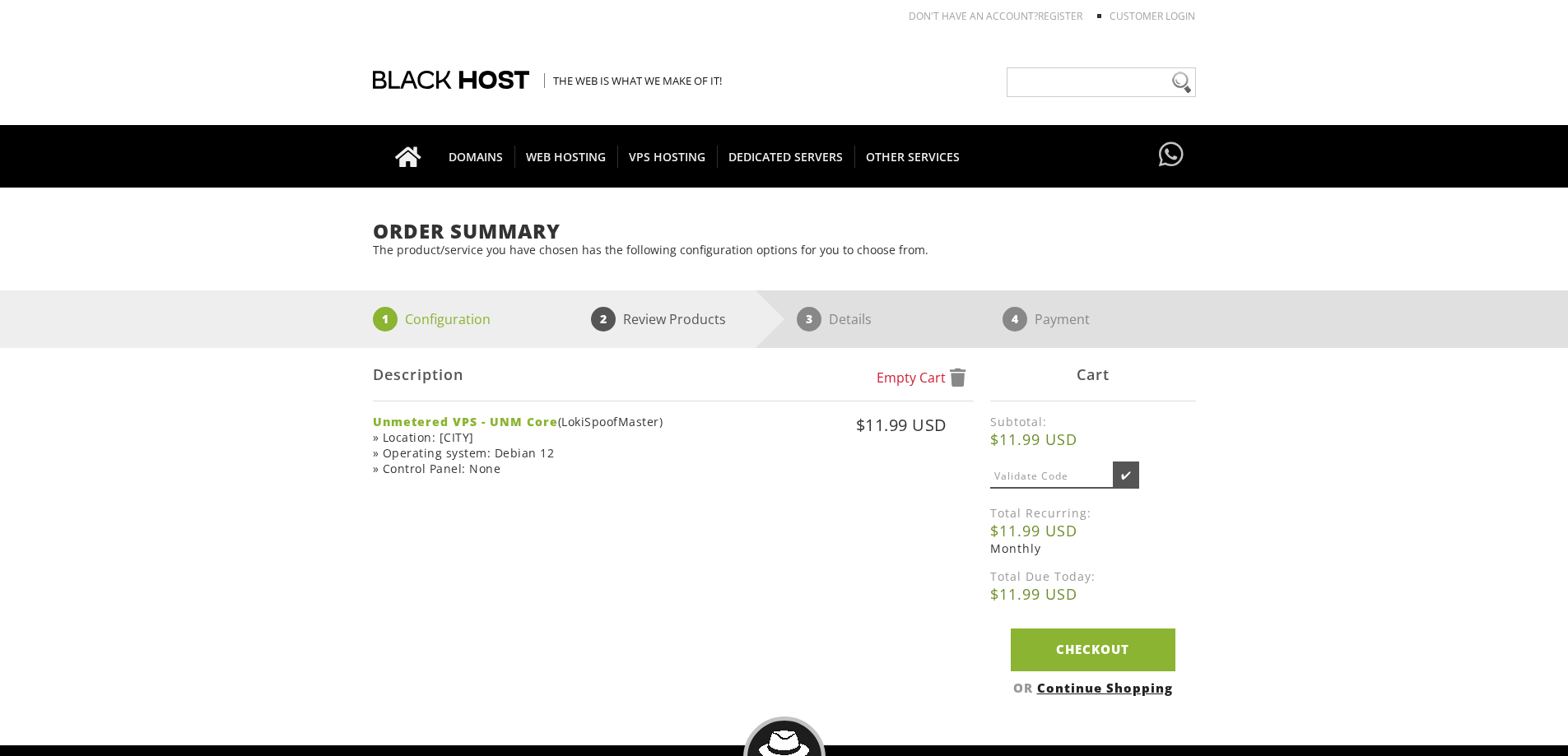 scroll, scrollTop: 0, scrollLeft: 0, axis: both 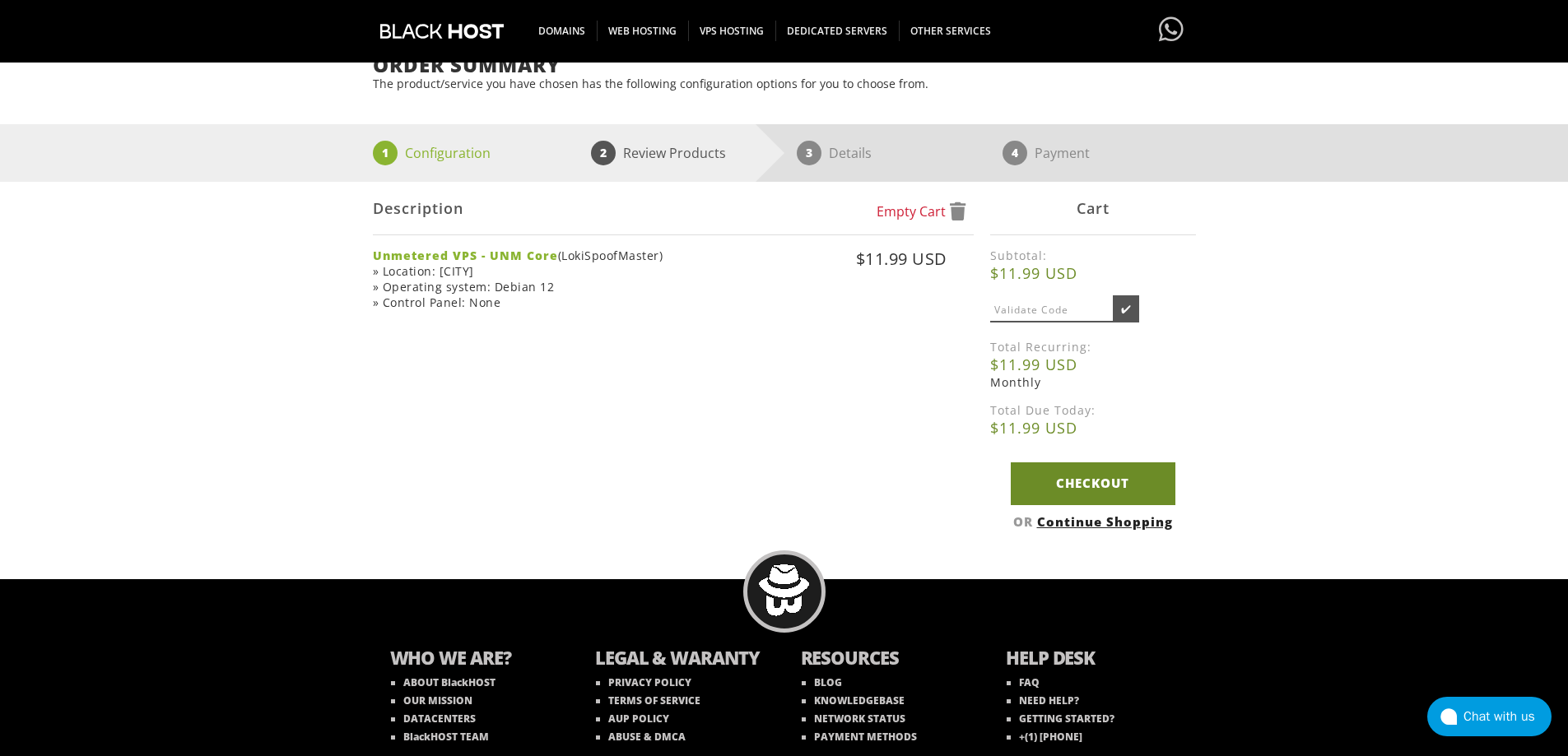 click on "Checkout" at bounding box center (1093, 483) 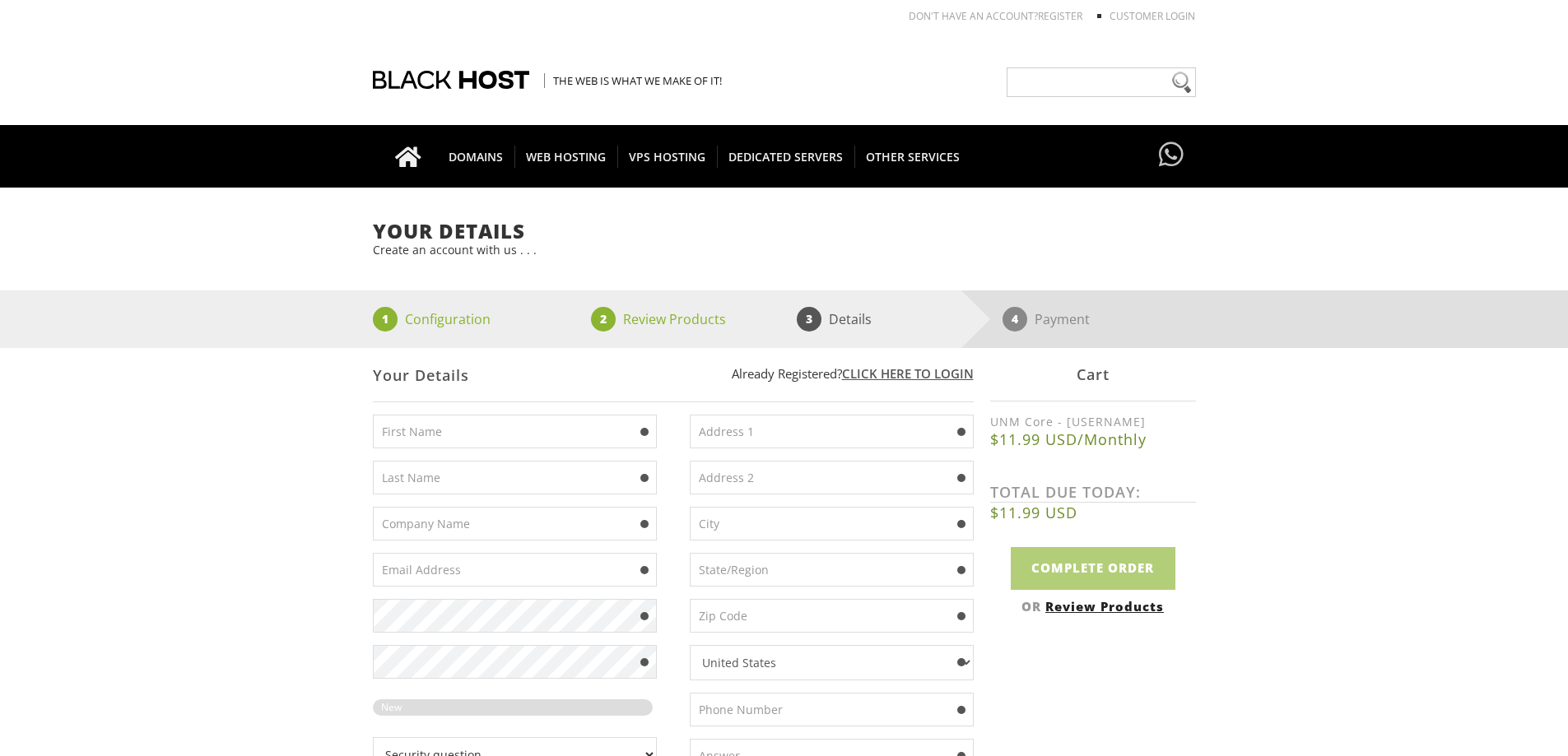 scroll, scrollTop: 0, scrollLeft: 0, axis: both 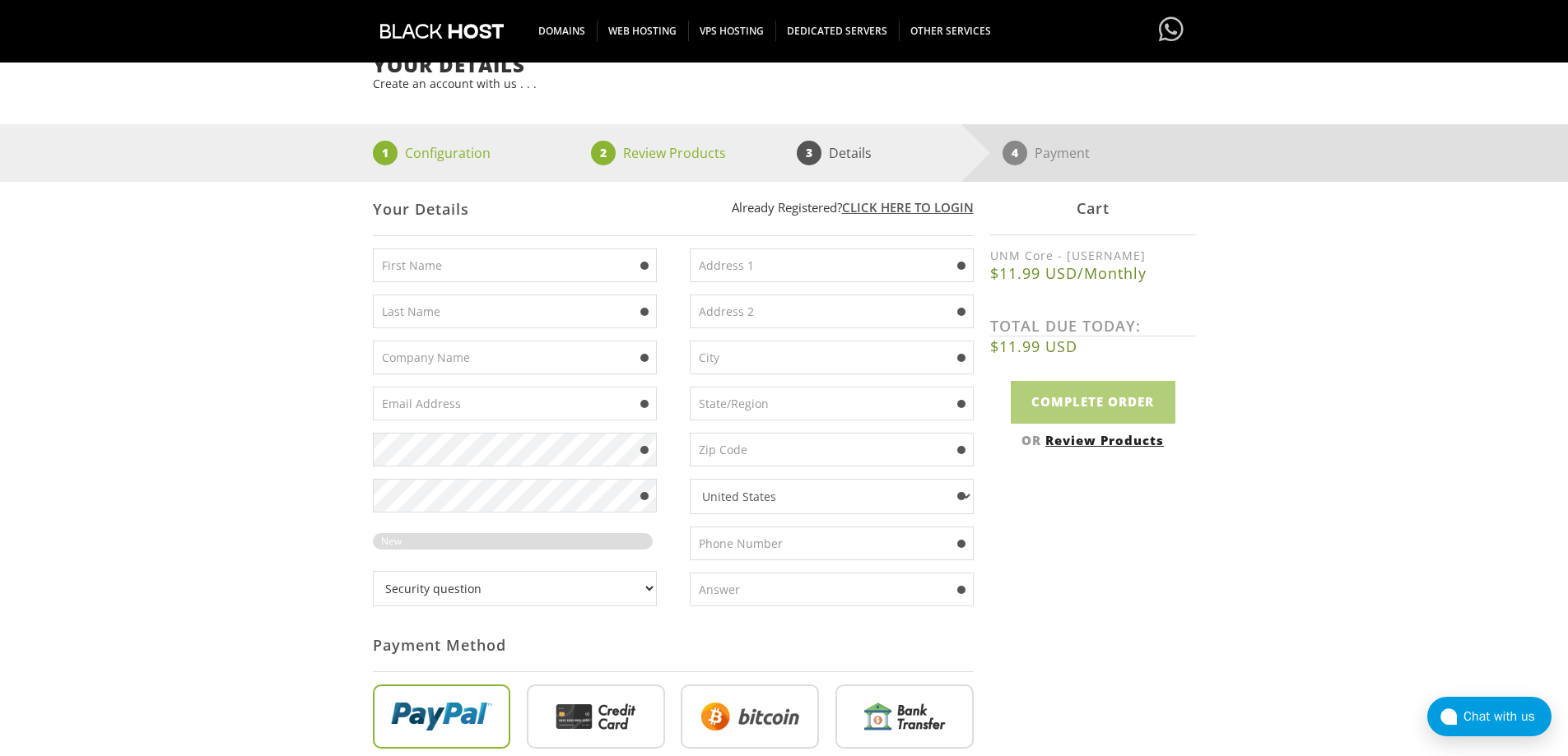 click at bounding box center [514, 265] 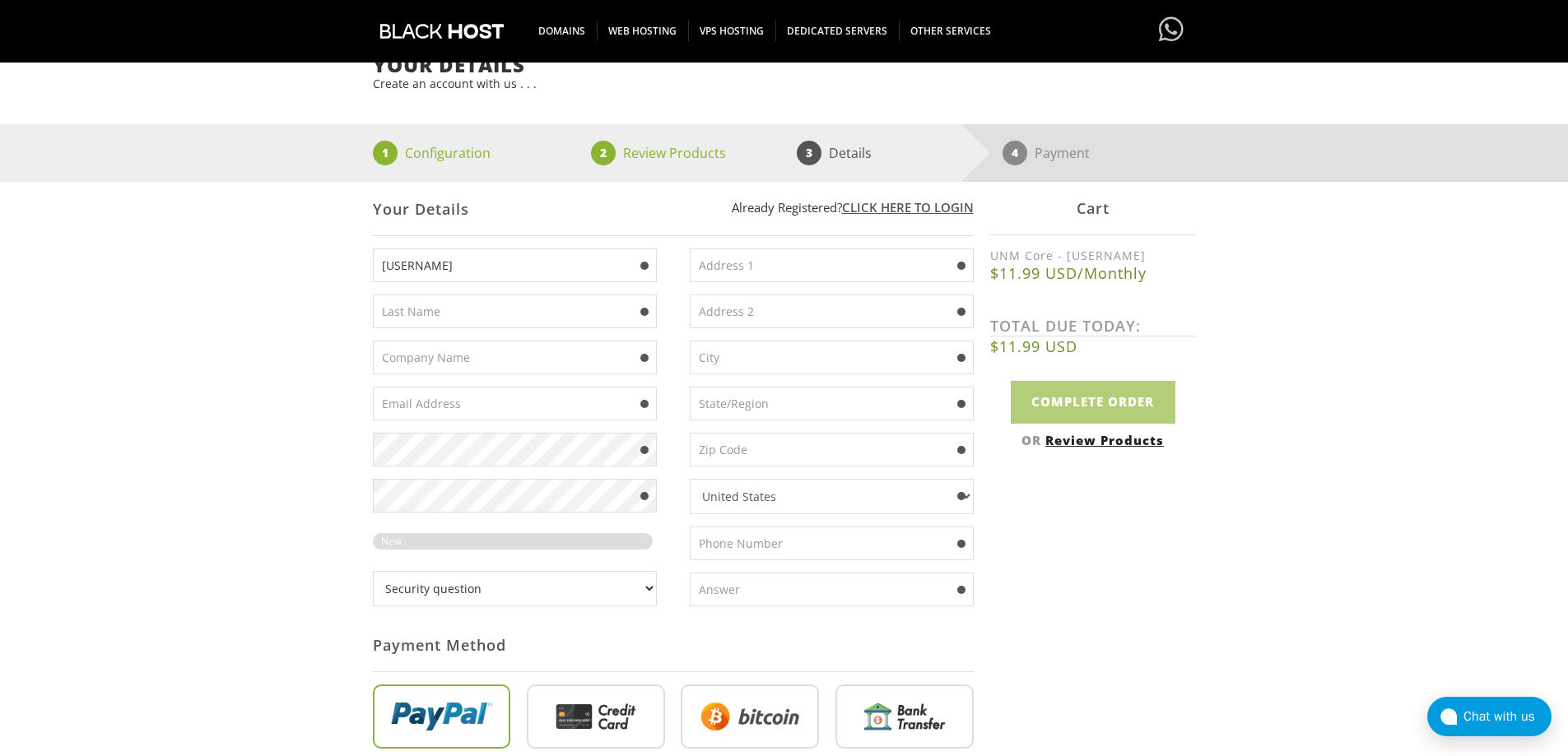 type on "[LAST]" 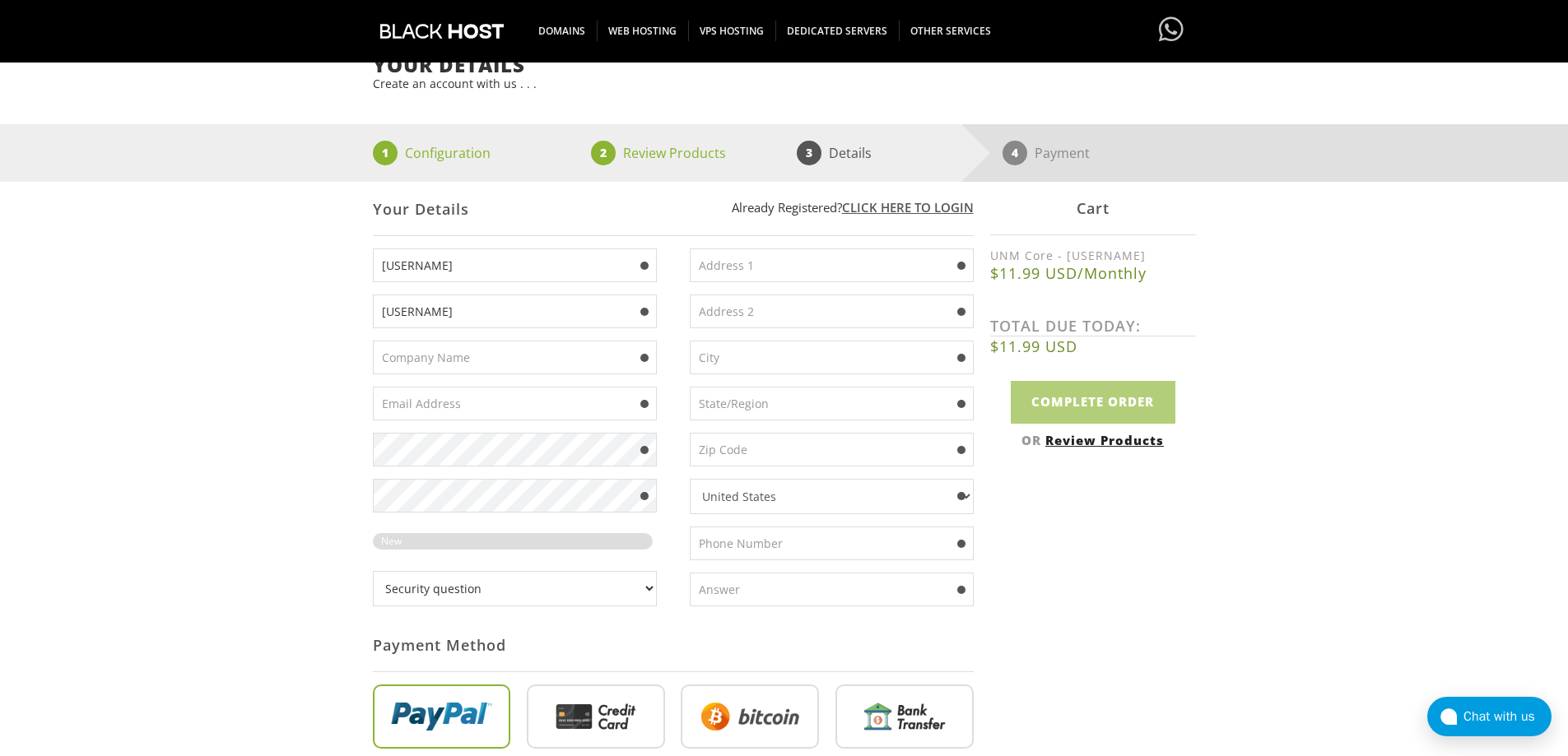 type on "Shop" 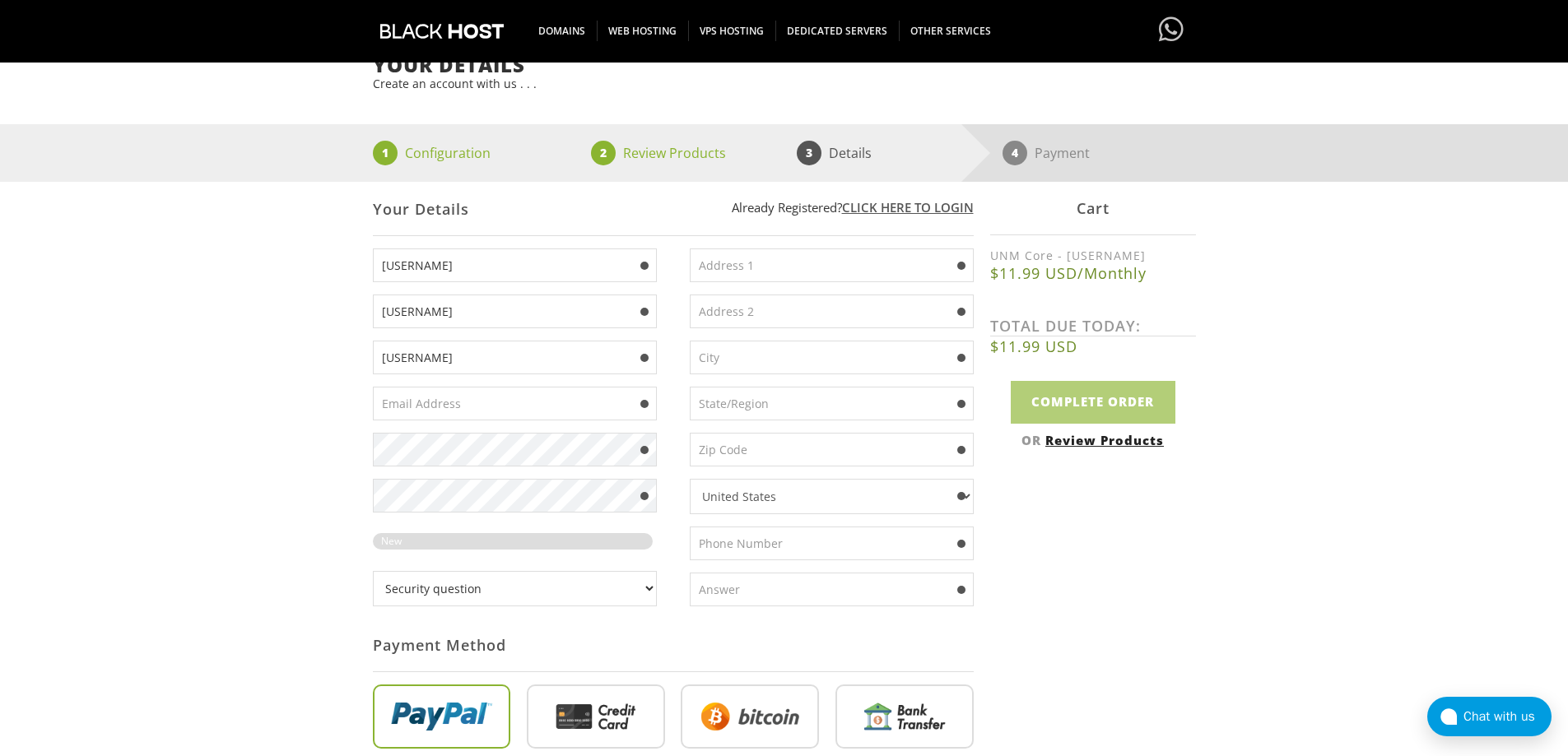 type on "LokiShop" 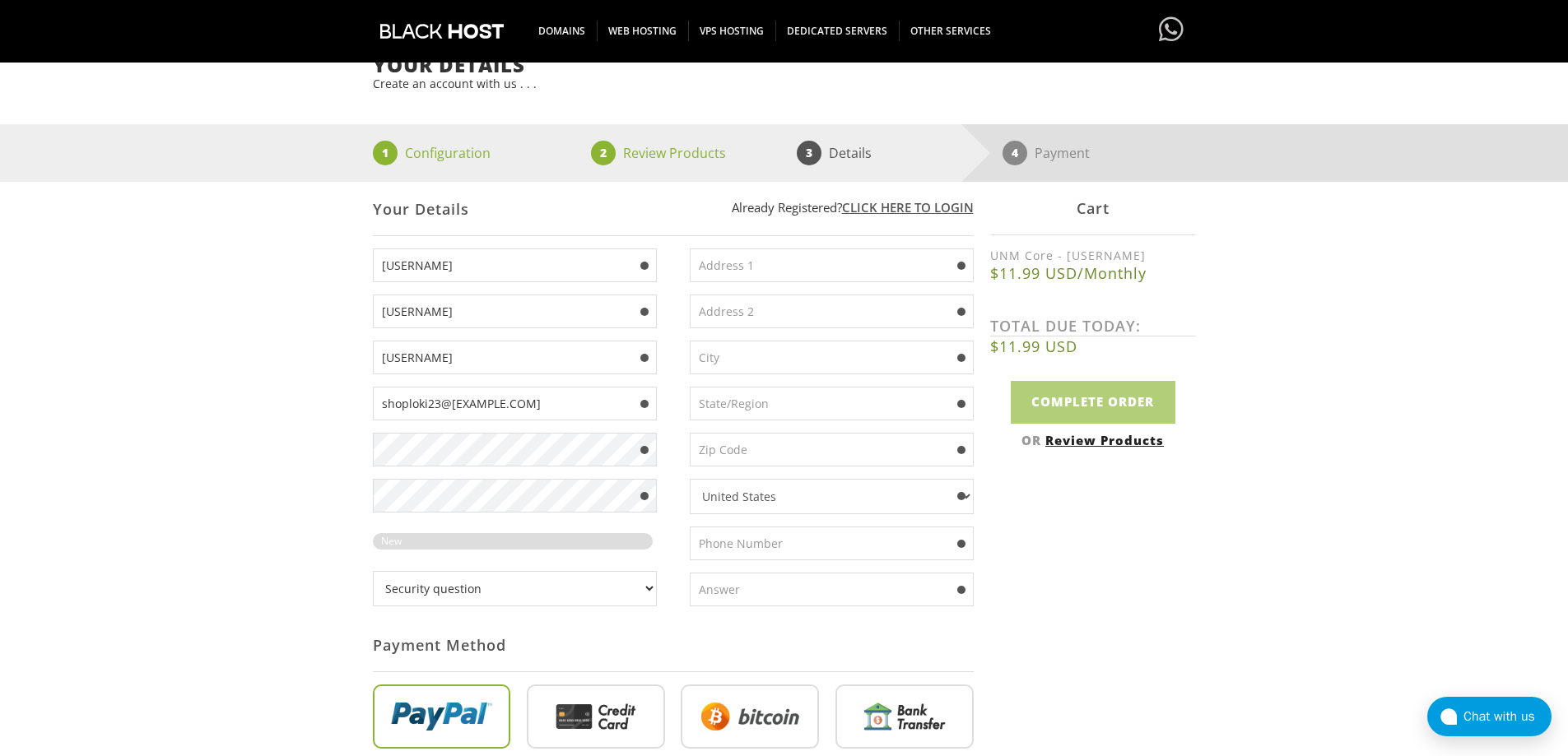 type on "shop[EMAIL]@example.com" 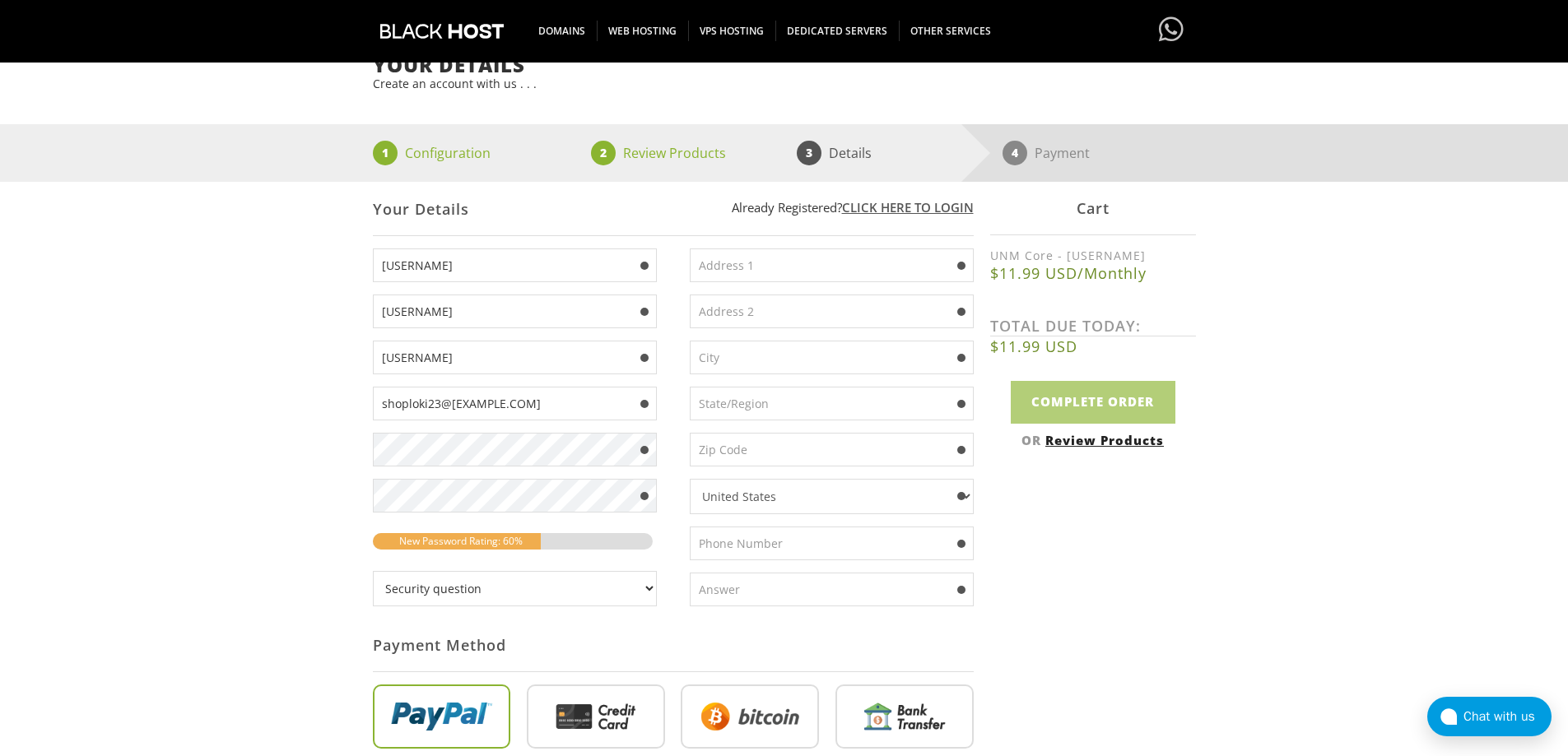 click on "Security question
What's your favorite color?
What is the first name of the person you first kissed?
[FIRST] would you like to play chess?
Hash, hash baby?
Where am I?
Who are you?
What is your Secret Question Answer?" at bounding box center (514, 588) 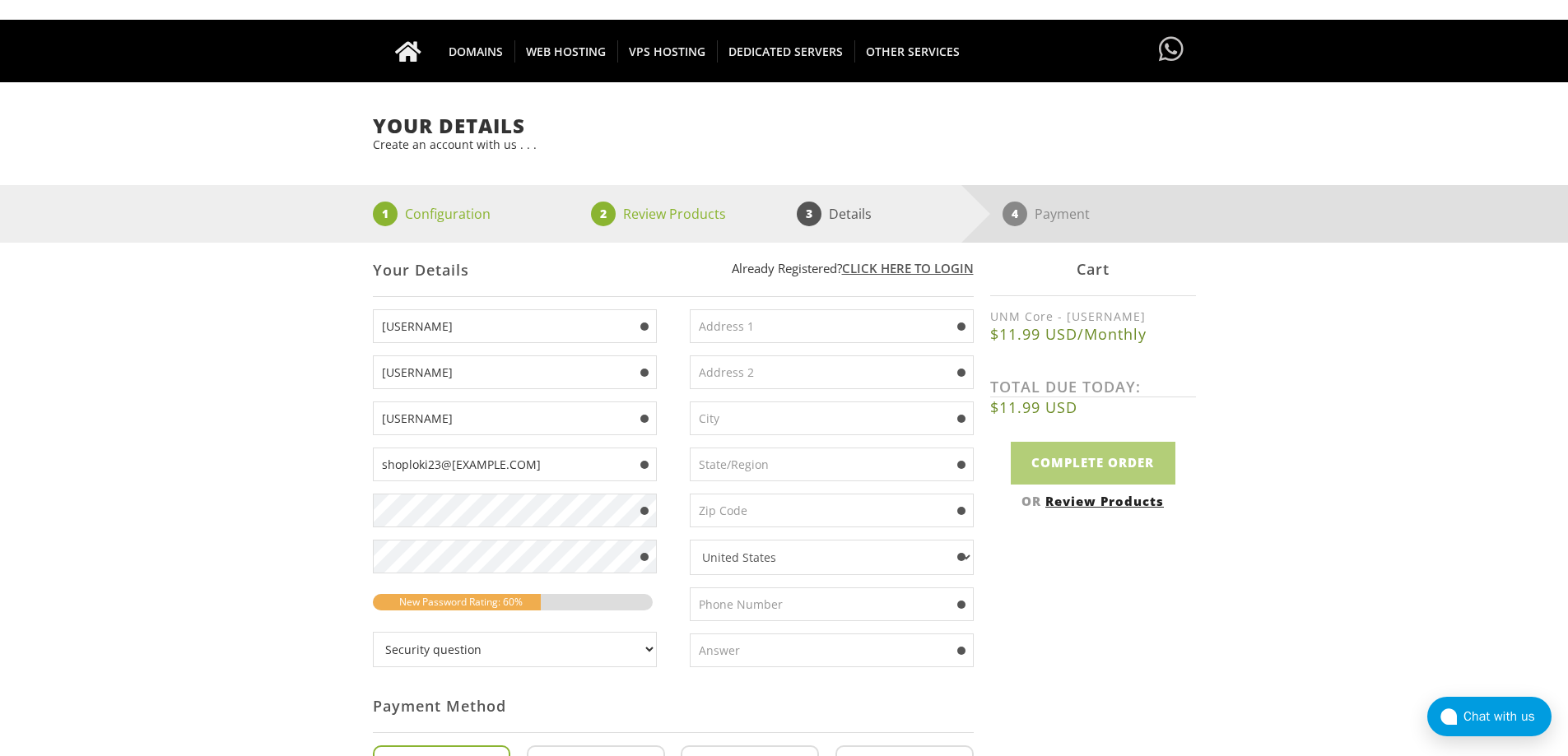 scroll, scrollTop: 82, scrollLeft: 0, axis: vertical 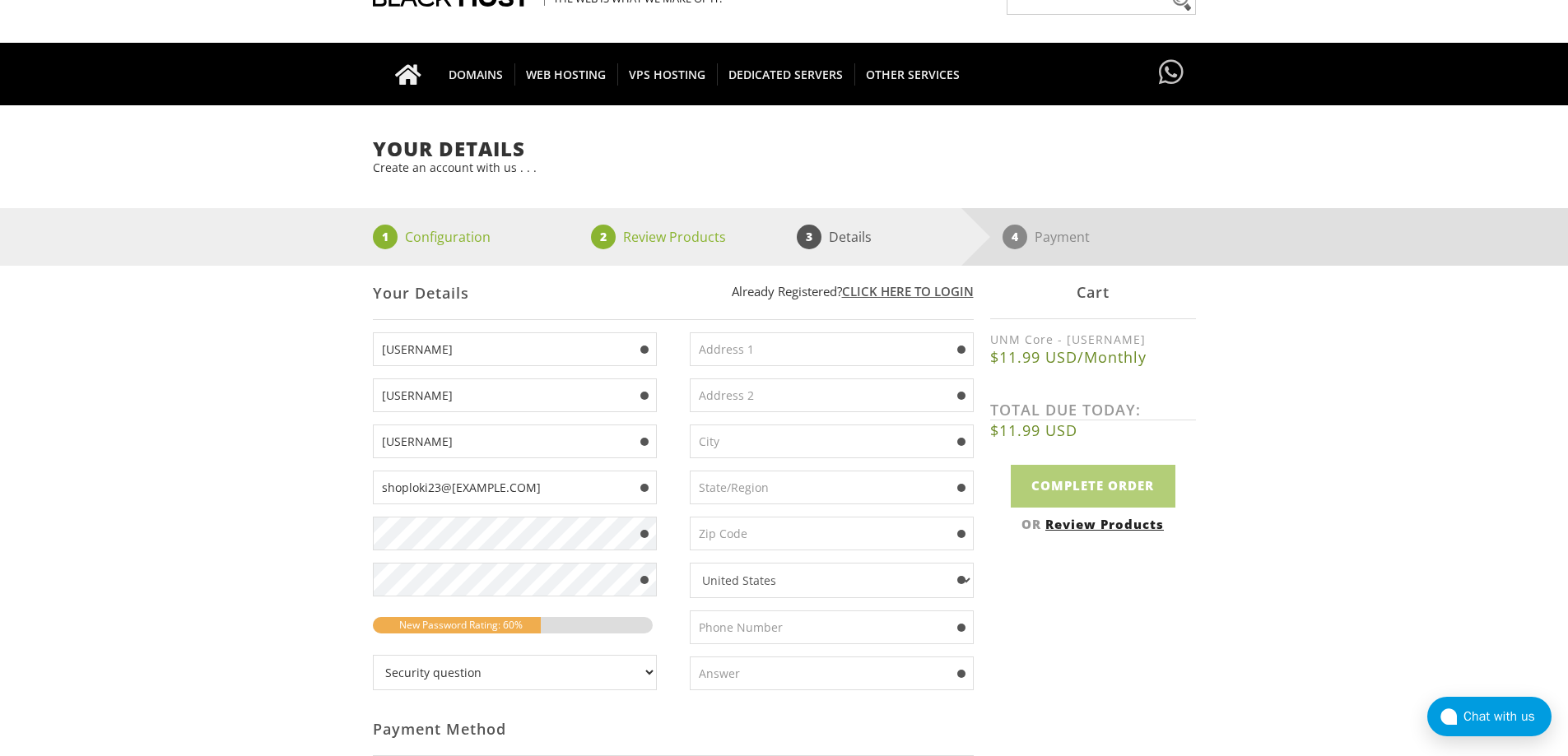click at bounding box center (831, 349) 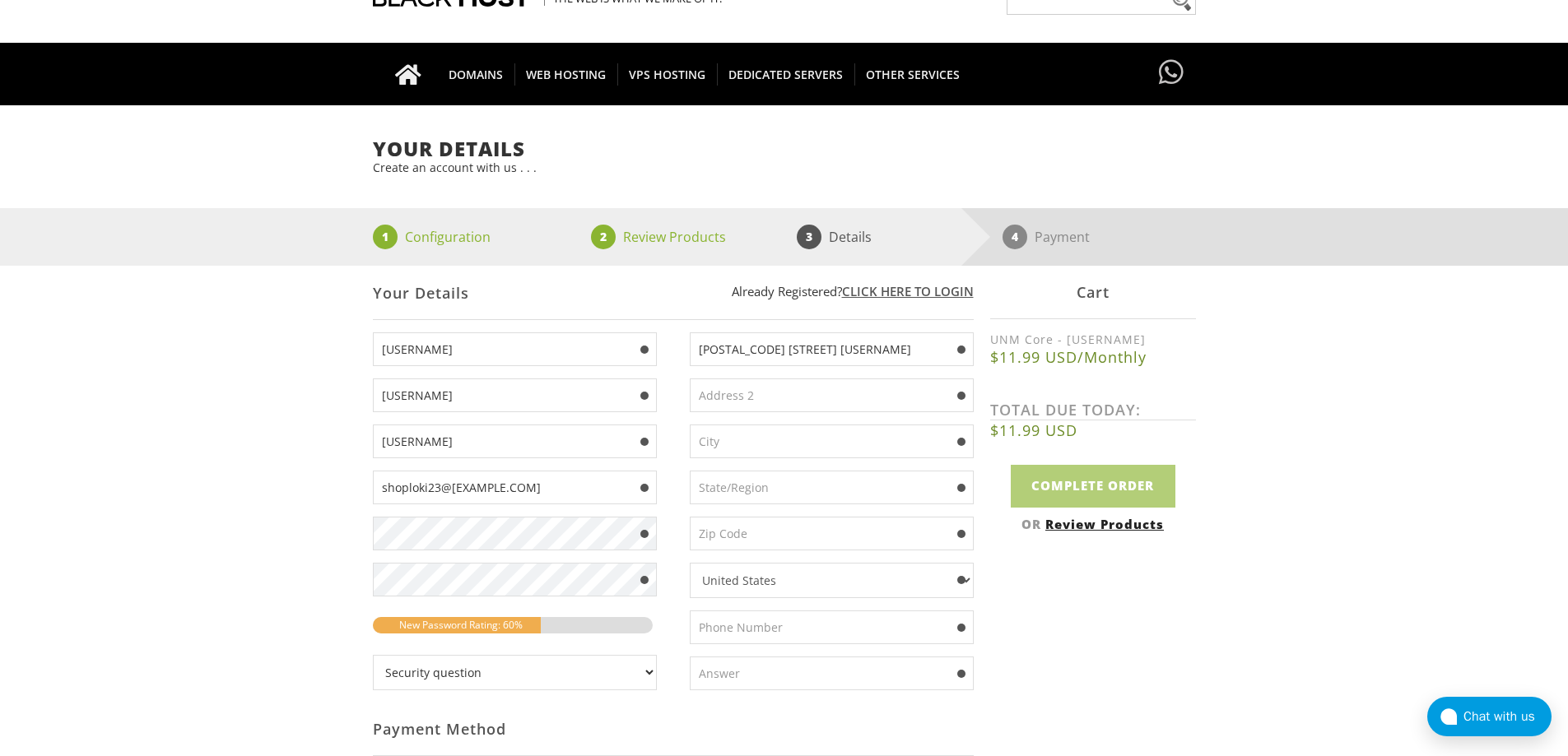 type on "[NUMBER] [STREET] [FIRST]" 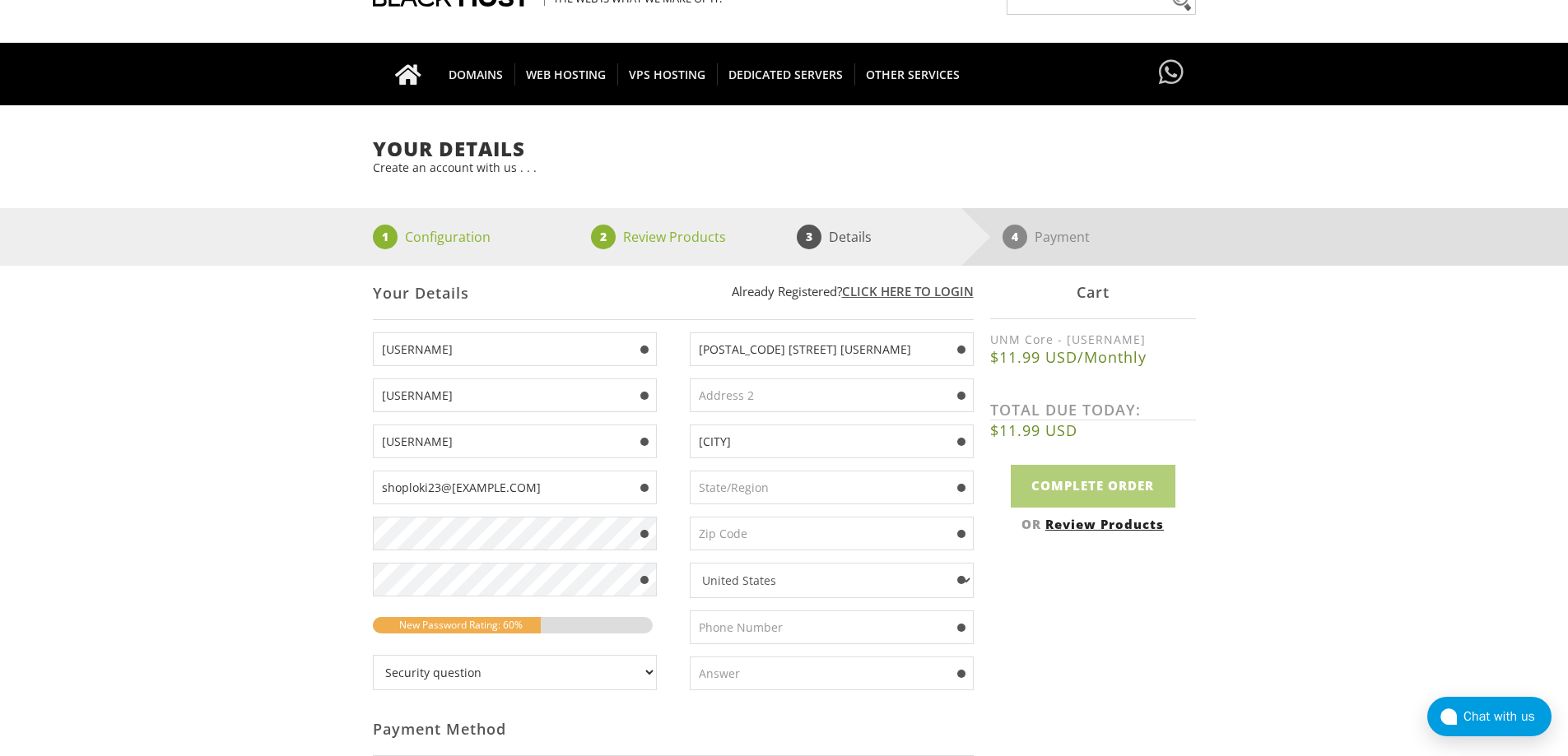 type on "[CITY]" 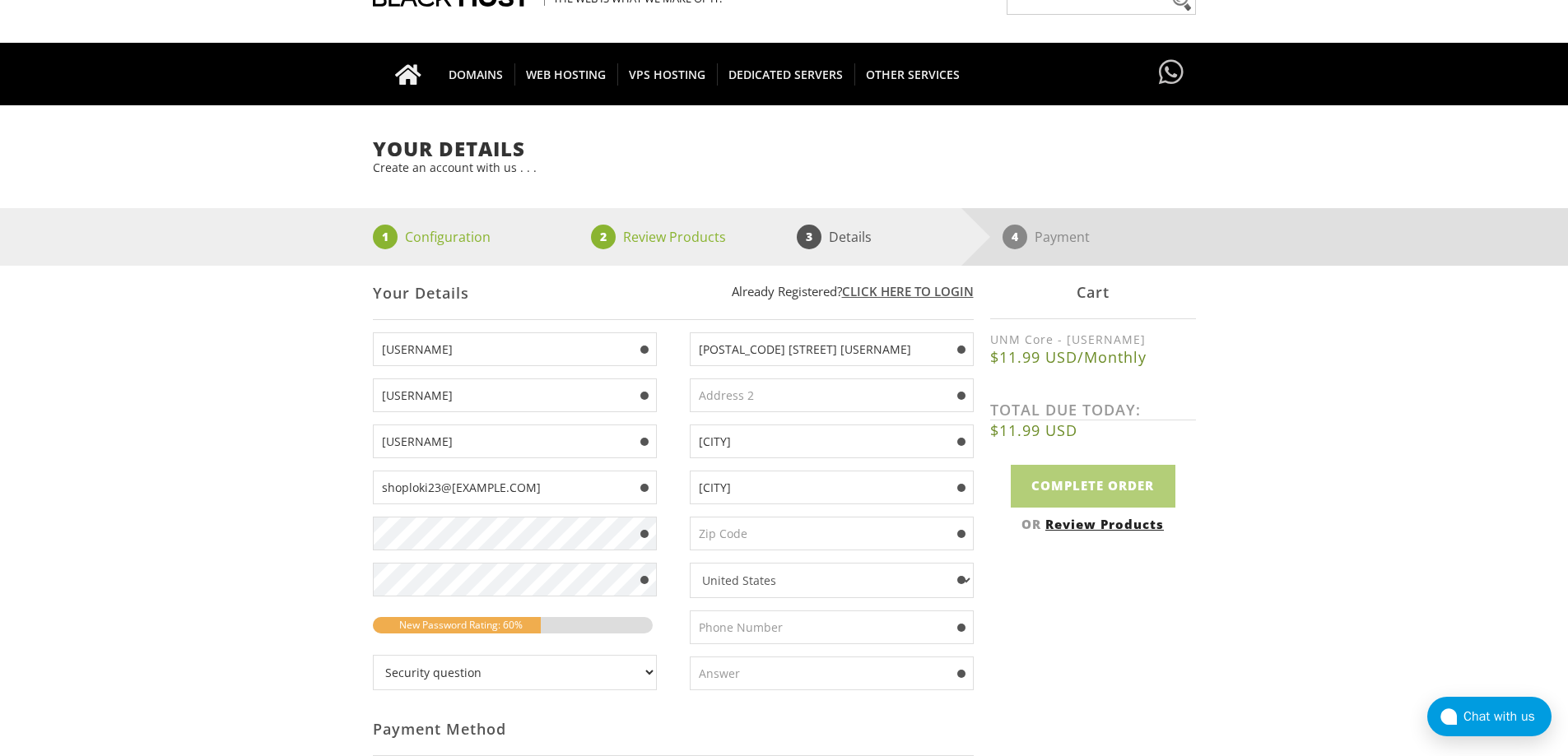 type on "[CITY]" 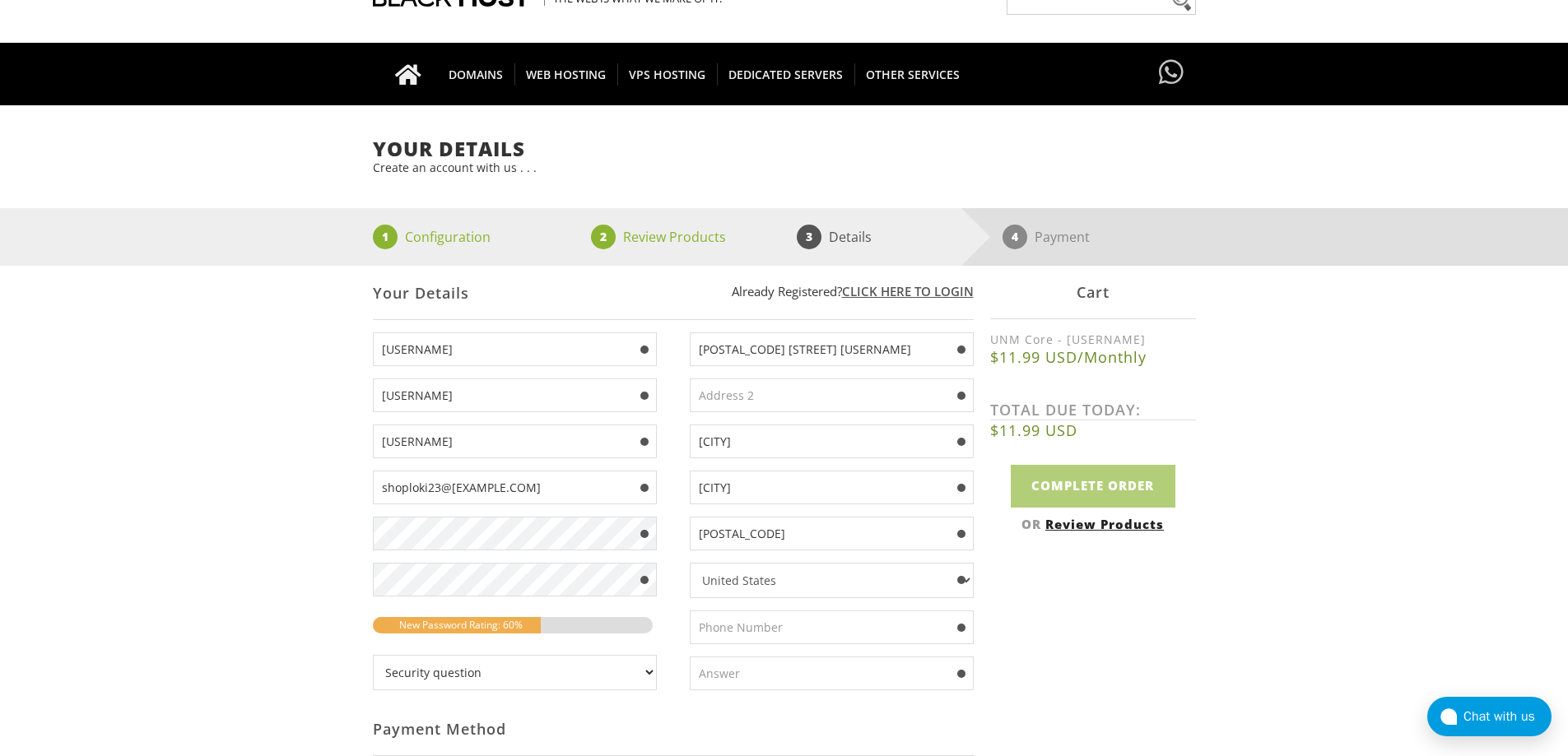 type on "93000" 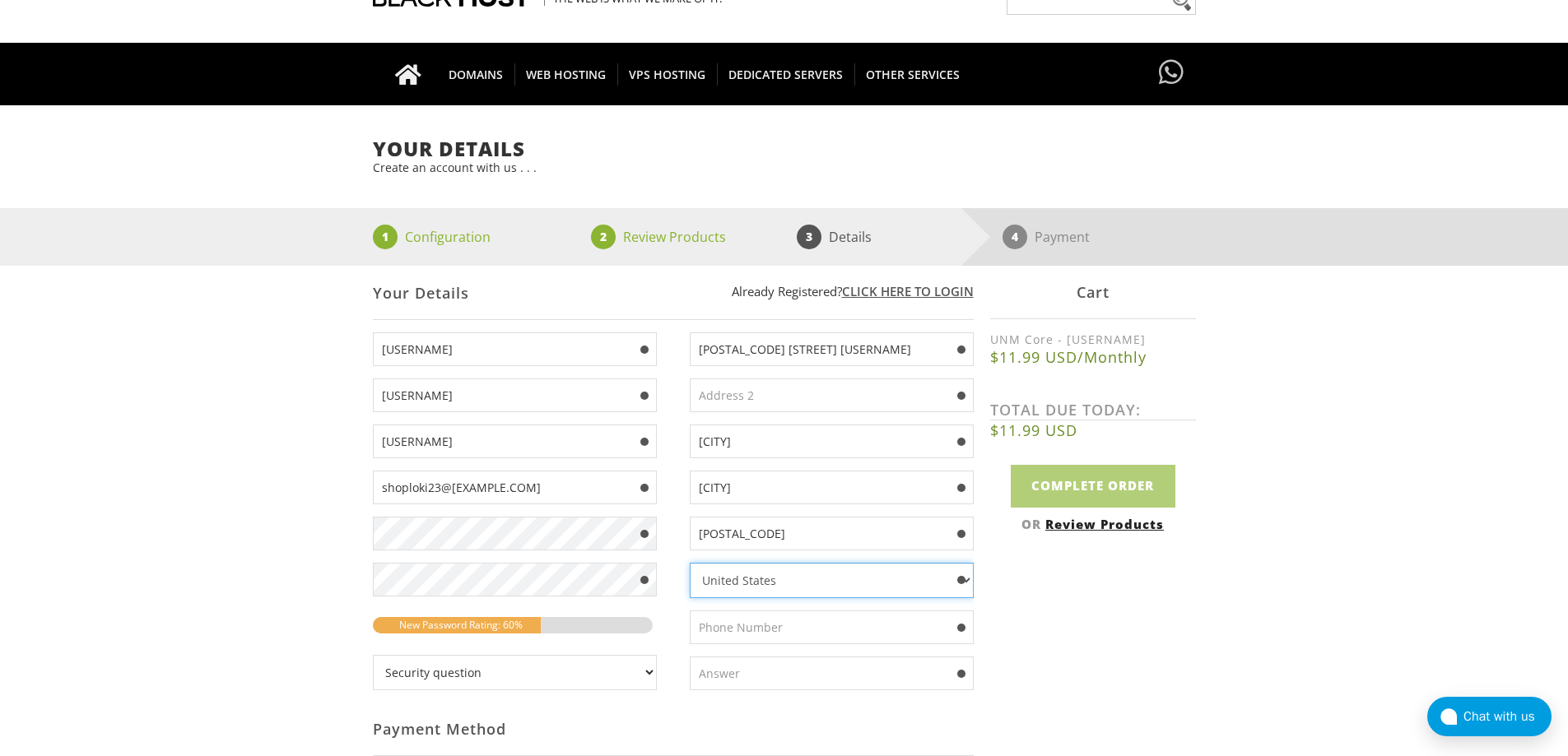 click on "Afghanistan Aland Islands Albania Algeria American Samoa Andorra Angola Anguilla Antarctica Antigua And Barbuda Argentina Armenia Aruba Australia Austria Azerbaijan Bahamas Bahrain Bangladesh Barbados Belarus Belgium Belize Benin Bermuda Bhutan Bolivia Bosnia And Herzegovina Botswana Brazil British Indian Ocean Territory Brunei Darussalam Bulgaria Burkina Faso Burundi Cambodia Cameroon Canada Cape Verde Cayman Islands Central African Republic Chad Chile China Christmas Island Cocos (Keeling) Islands Colombia Comoros Congo Congo, Democratic Republic Cook Islands Costa Rica Cote D'Ivoire Croatia Cuba Curacao Cyprus Czech Republic Denmark Djibouti Dominica Dominican Republic Ecuador Egypt El Salvador Equatorial Guinea Eritrea Estonia Ethiopia Falkland Islands (Malvinas) Faroe Islands Fiji Finland France French Guiana French Polynesia French Southern Territories Gabon Gambia Georgia Germany Ghana Gibraltar Greece Greenland Grenada Guadeloupe Guam Guatemala Guernsey Guinea Guinea-Bissau Guyana Haiti Honduras India" at bounding box center (831, 580) 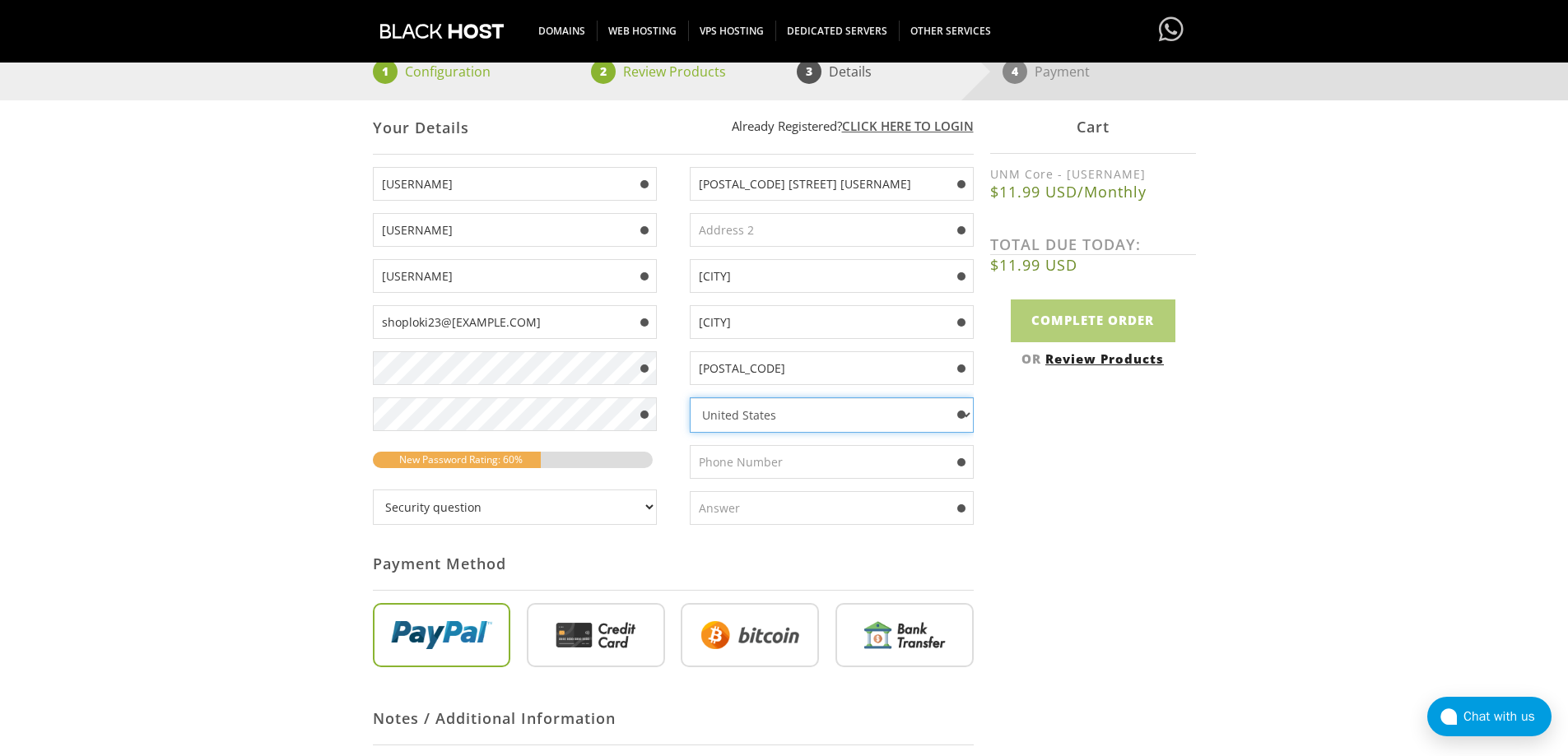 scroll, scrollTop: 247, scrollLeft: 0, axis: vertical 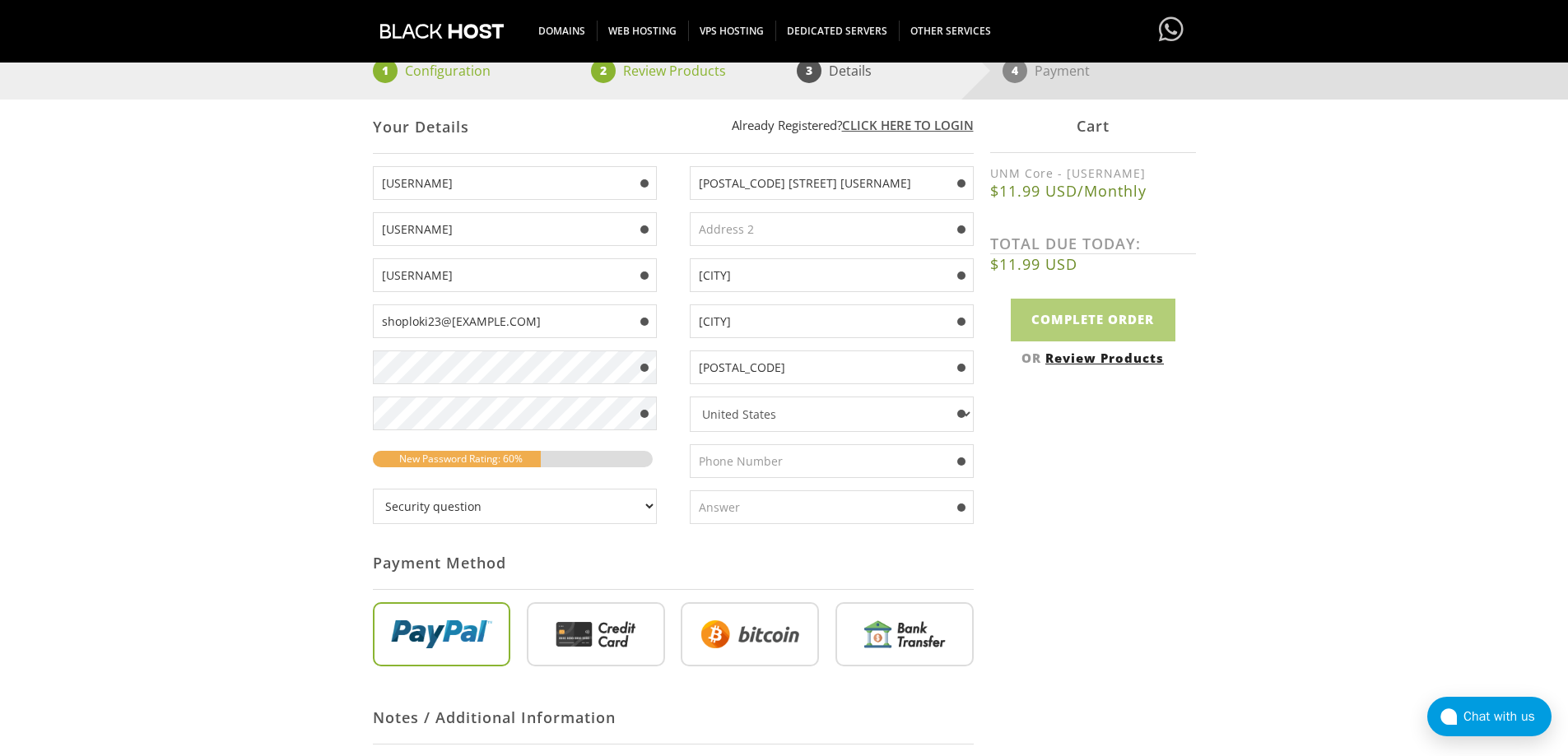 click at bounding box center (831, 461) 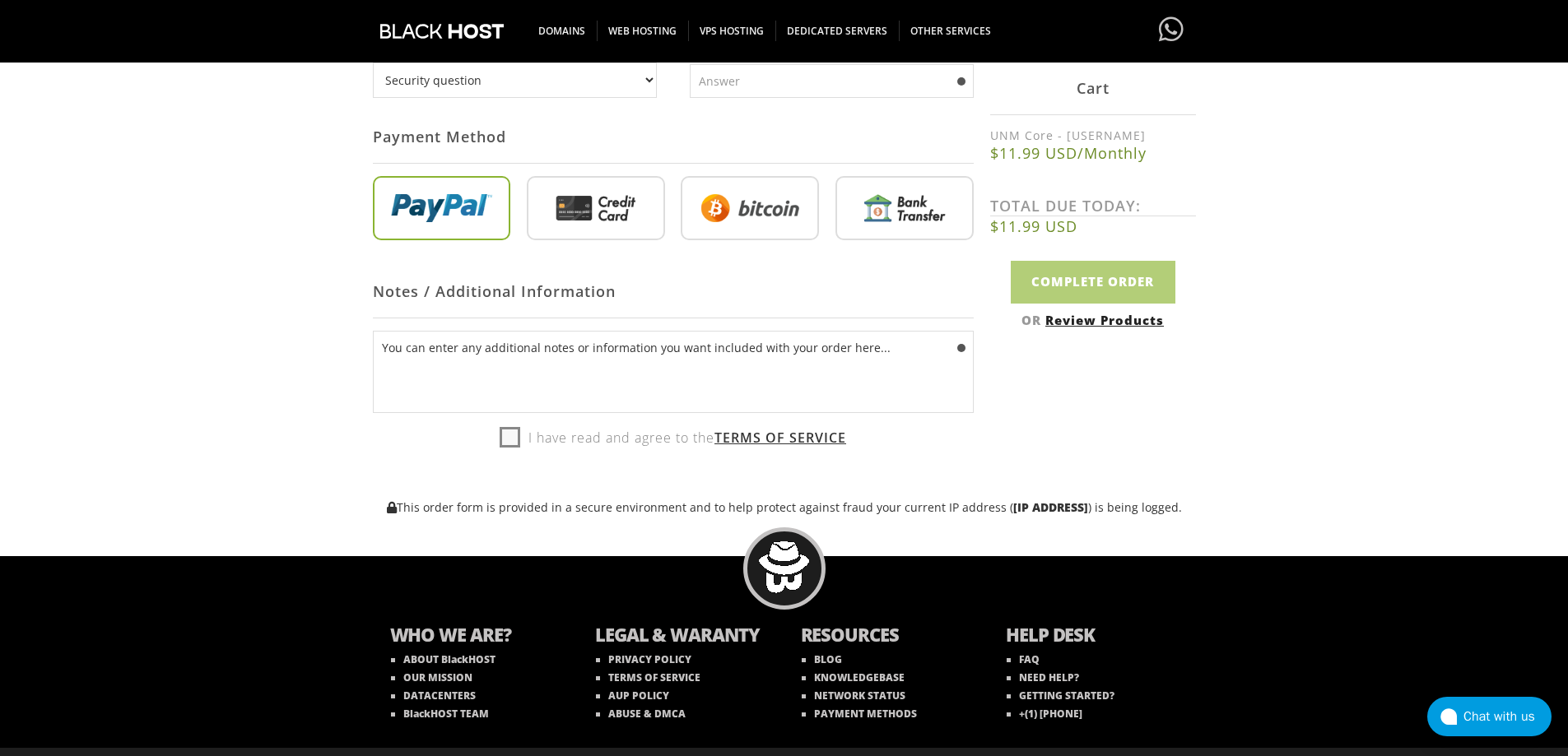 scroll, scrollTop: 708, scrollLeft: 0, axis: vertical 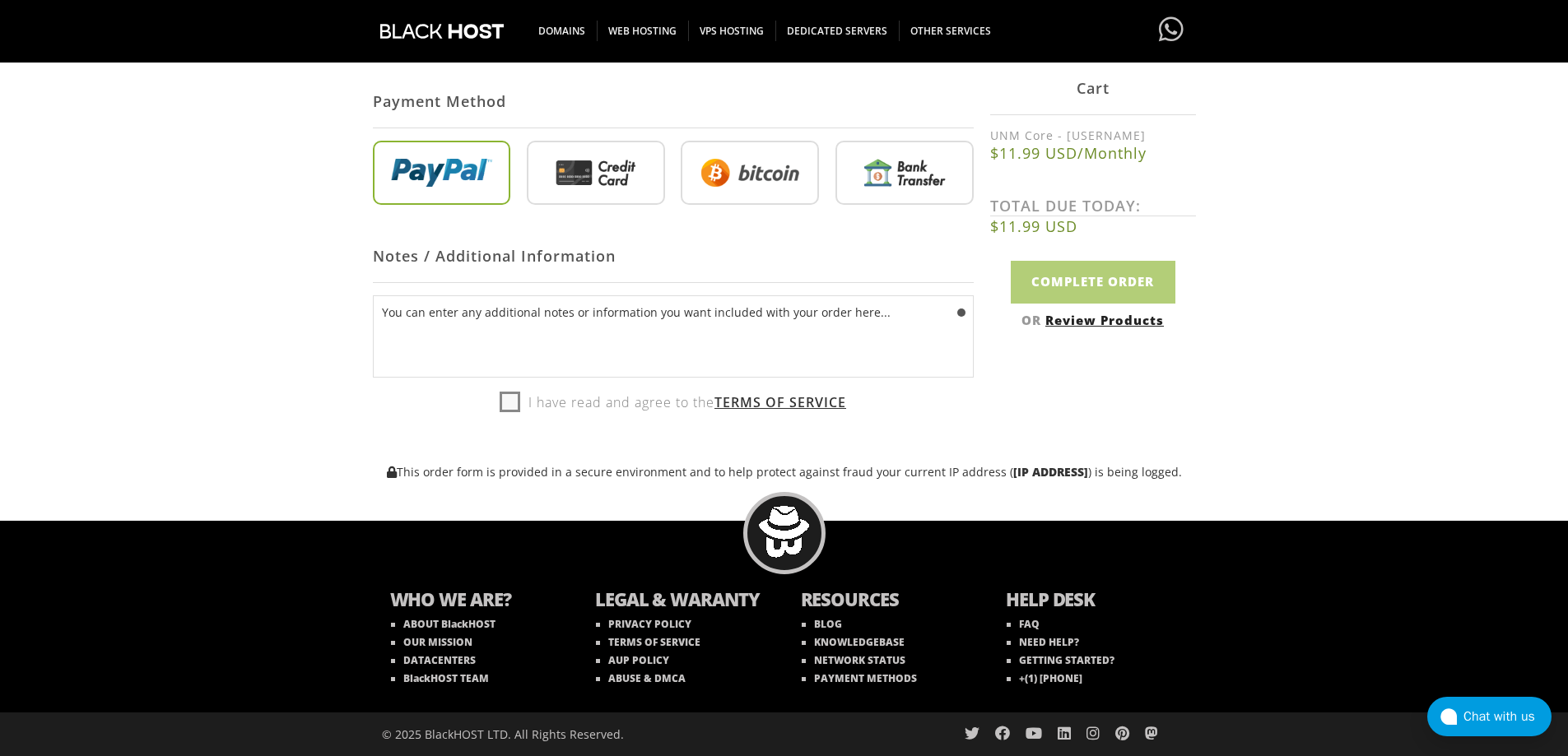 click on "I have read and agree to the  Terms of Service" at bounding box center (672, 402) 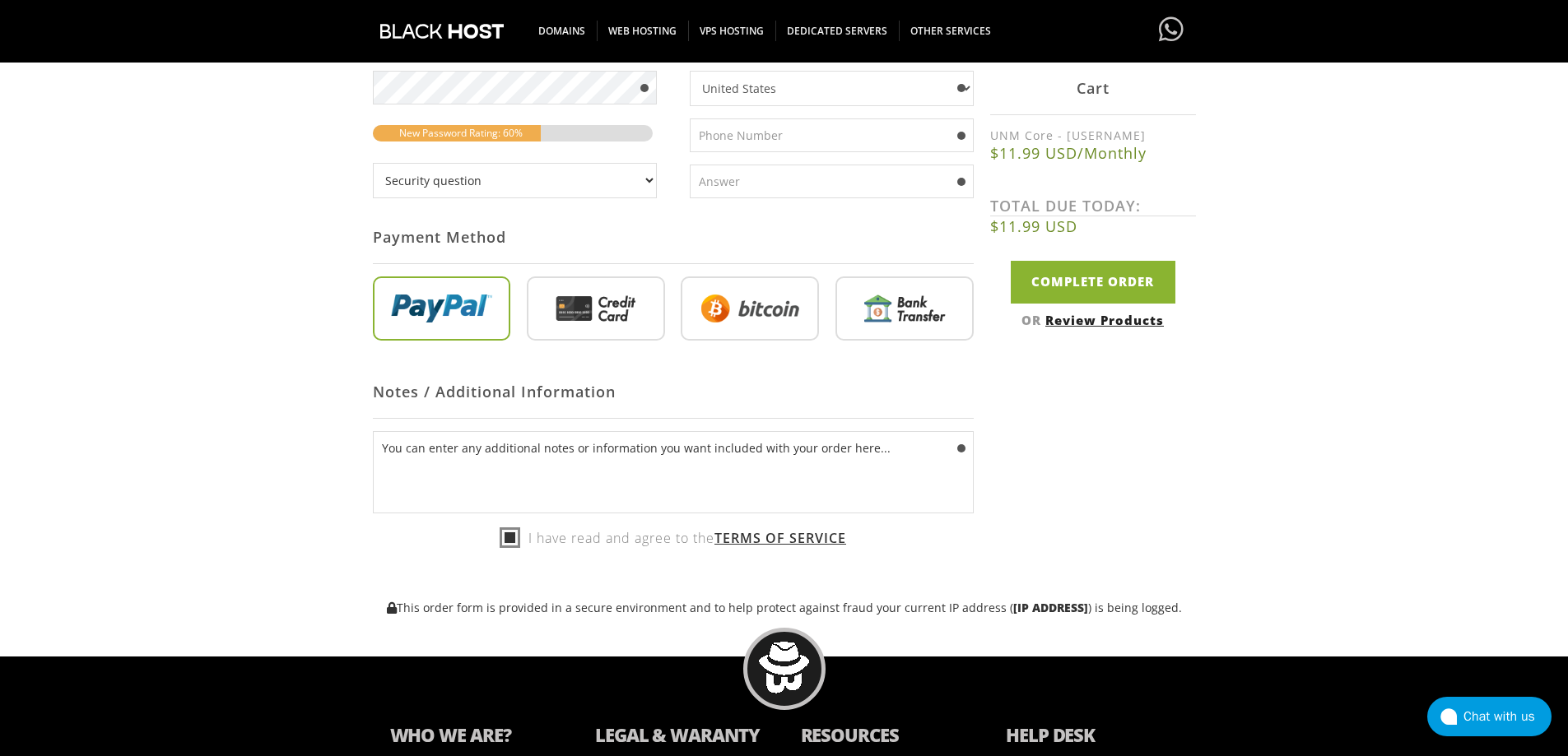 scroll, scrollTop: 544, scrollLeft: 0, axis: vertical 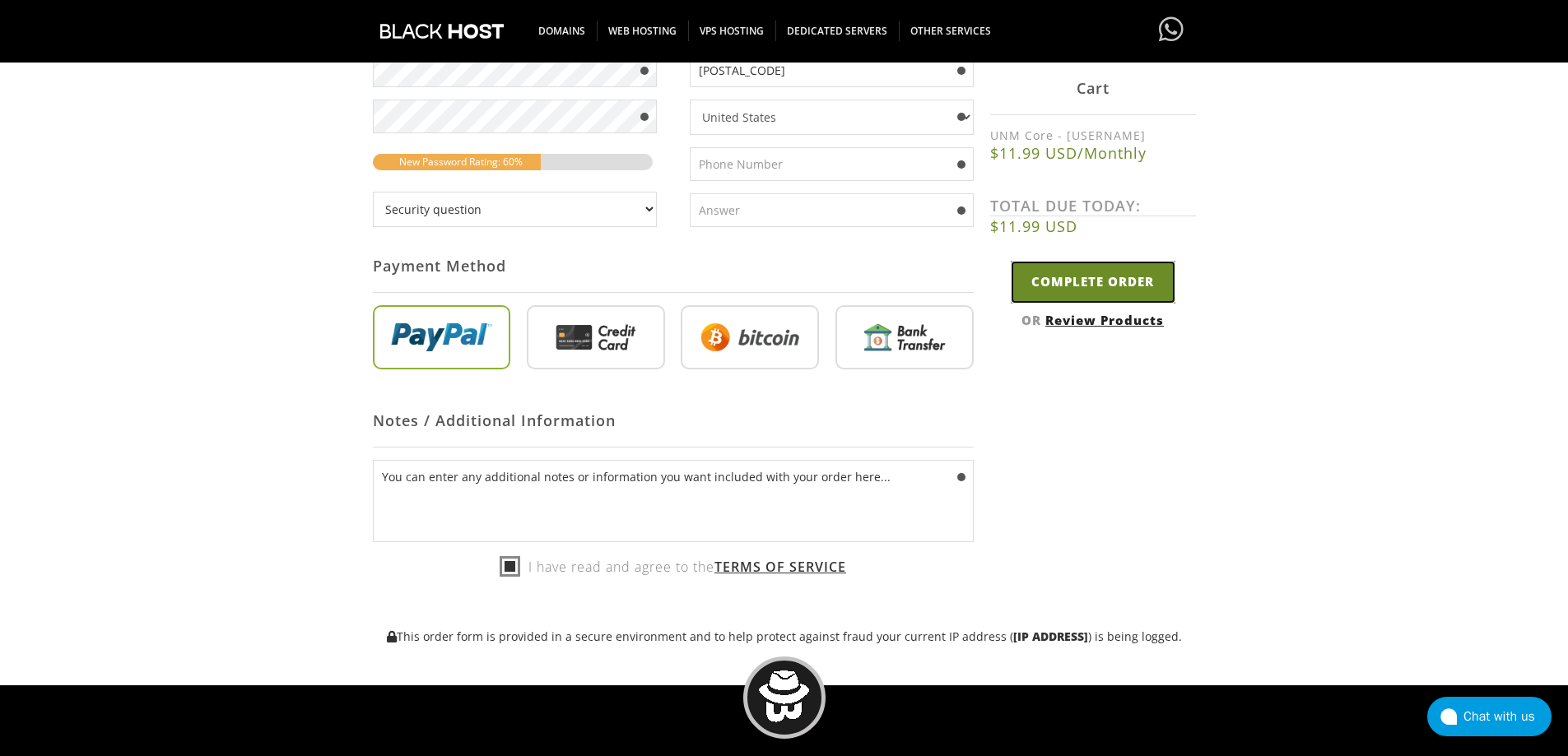 click on "Complete Order" at bounding box center (1093, 281) 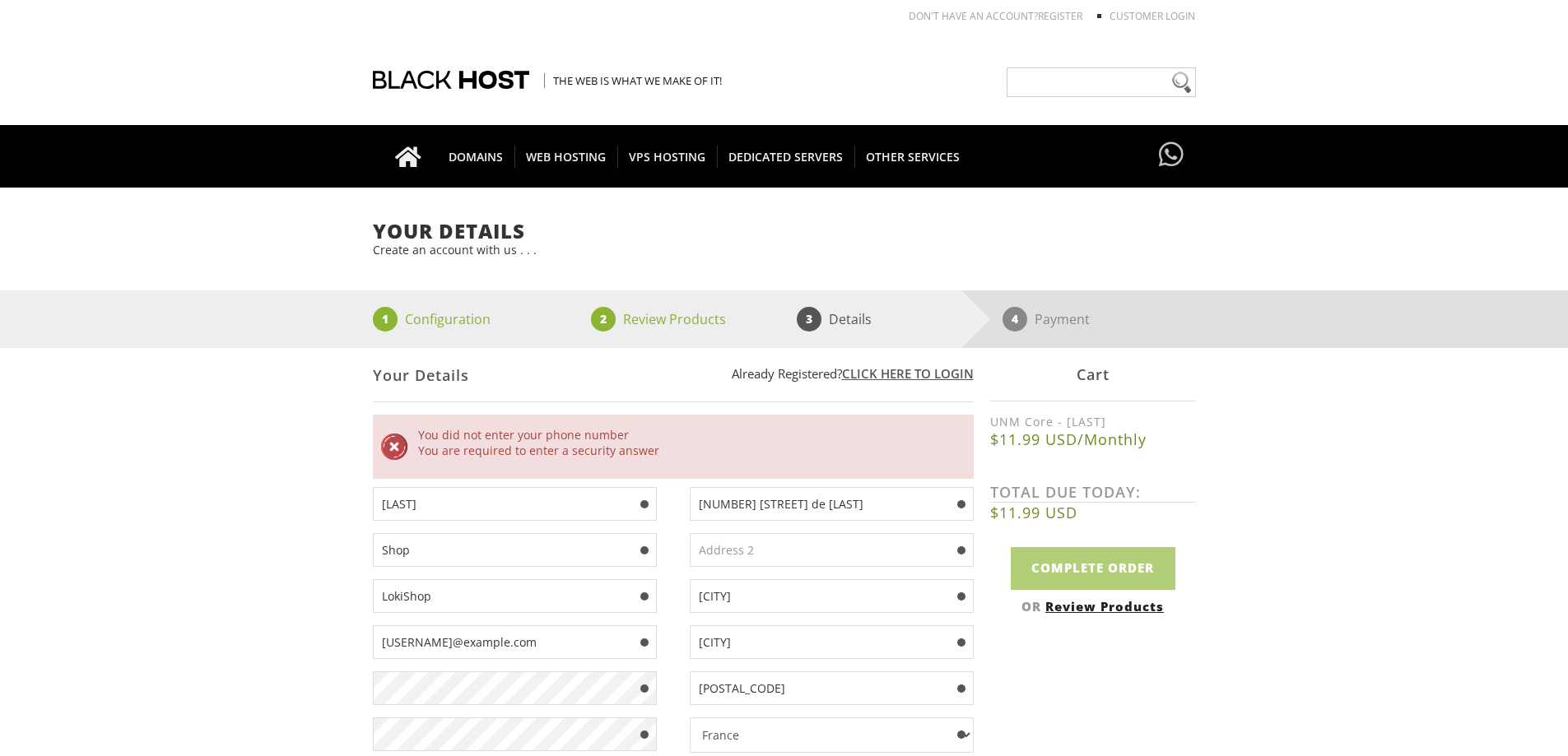 scroll, scrollTop: 0, scrollLeft: 0, axis: both 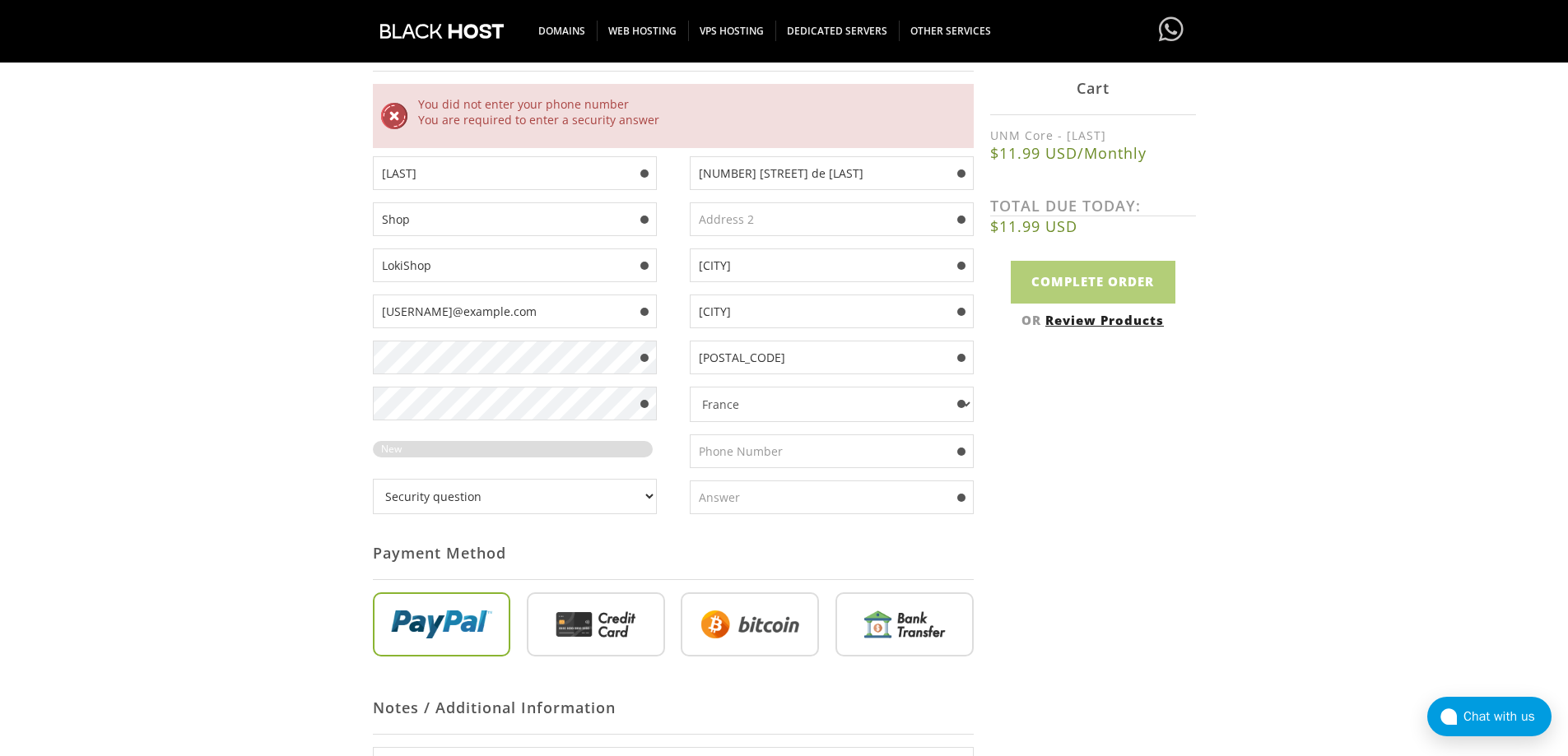 click at bounding box center [831, 451] 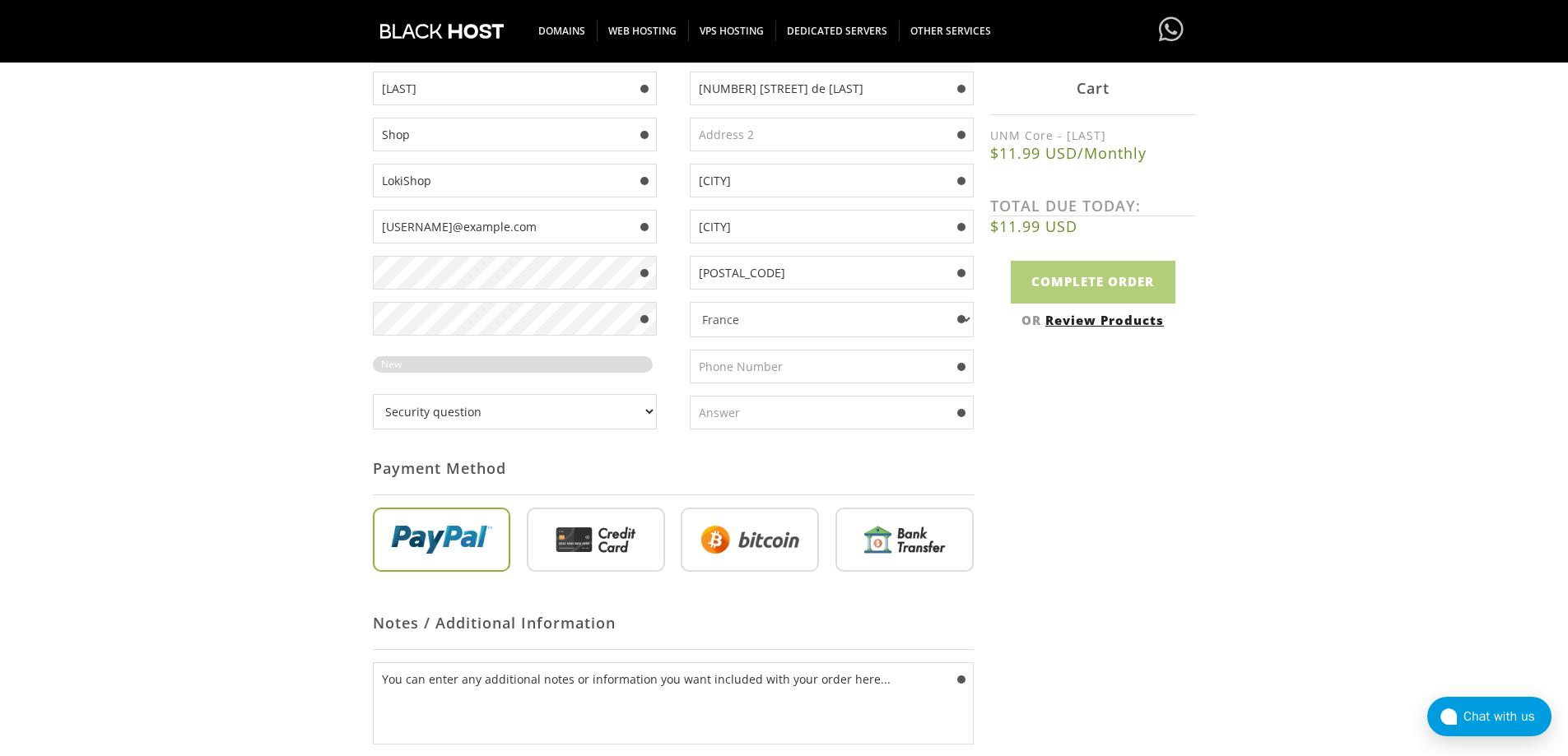 scroll, scrollTop: 411, scrollLeft: 0, axis: vertical 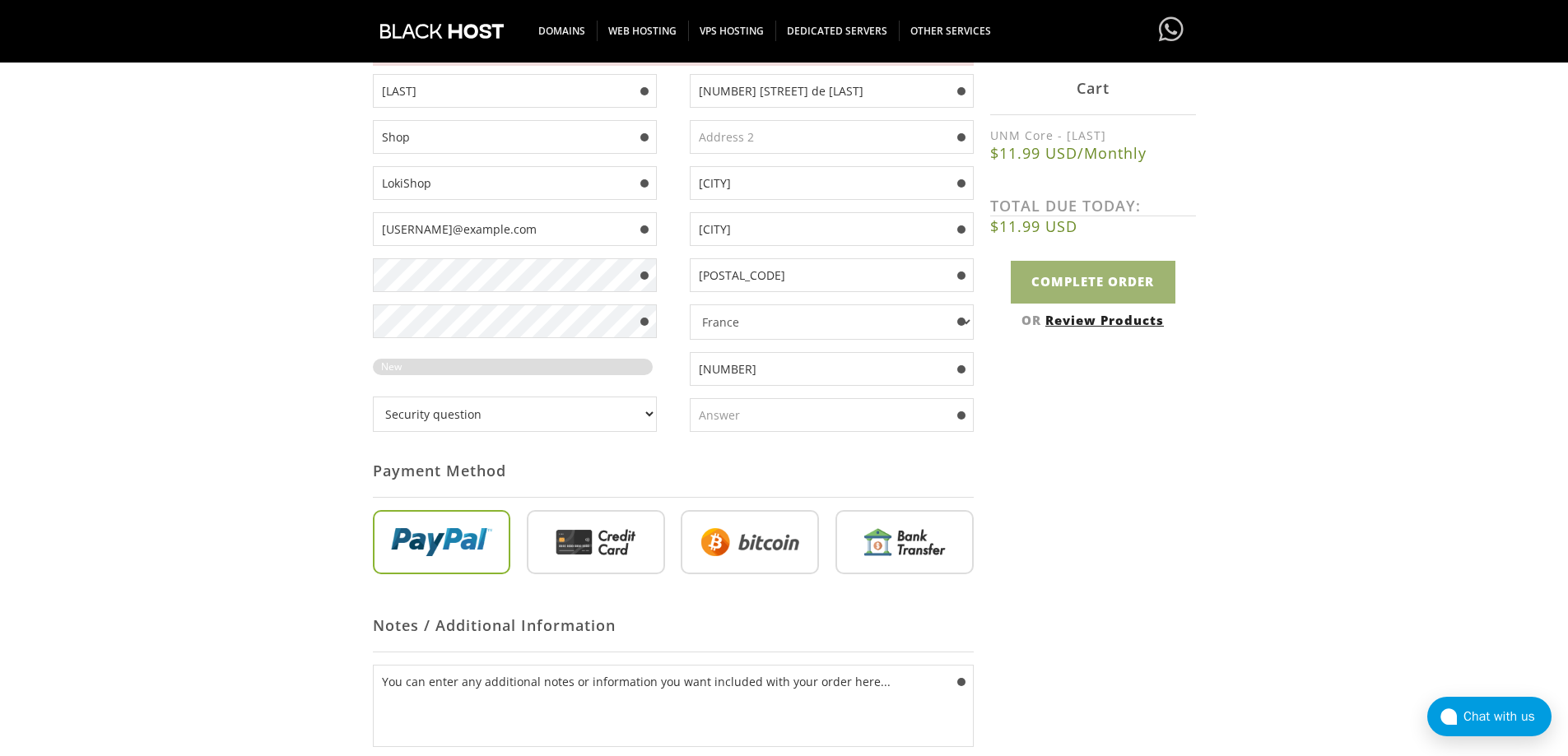 type on "[NUMBER]" 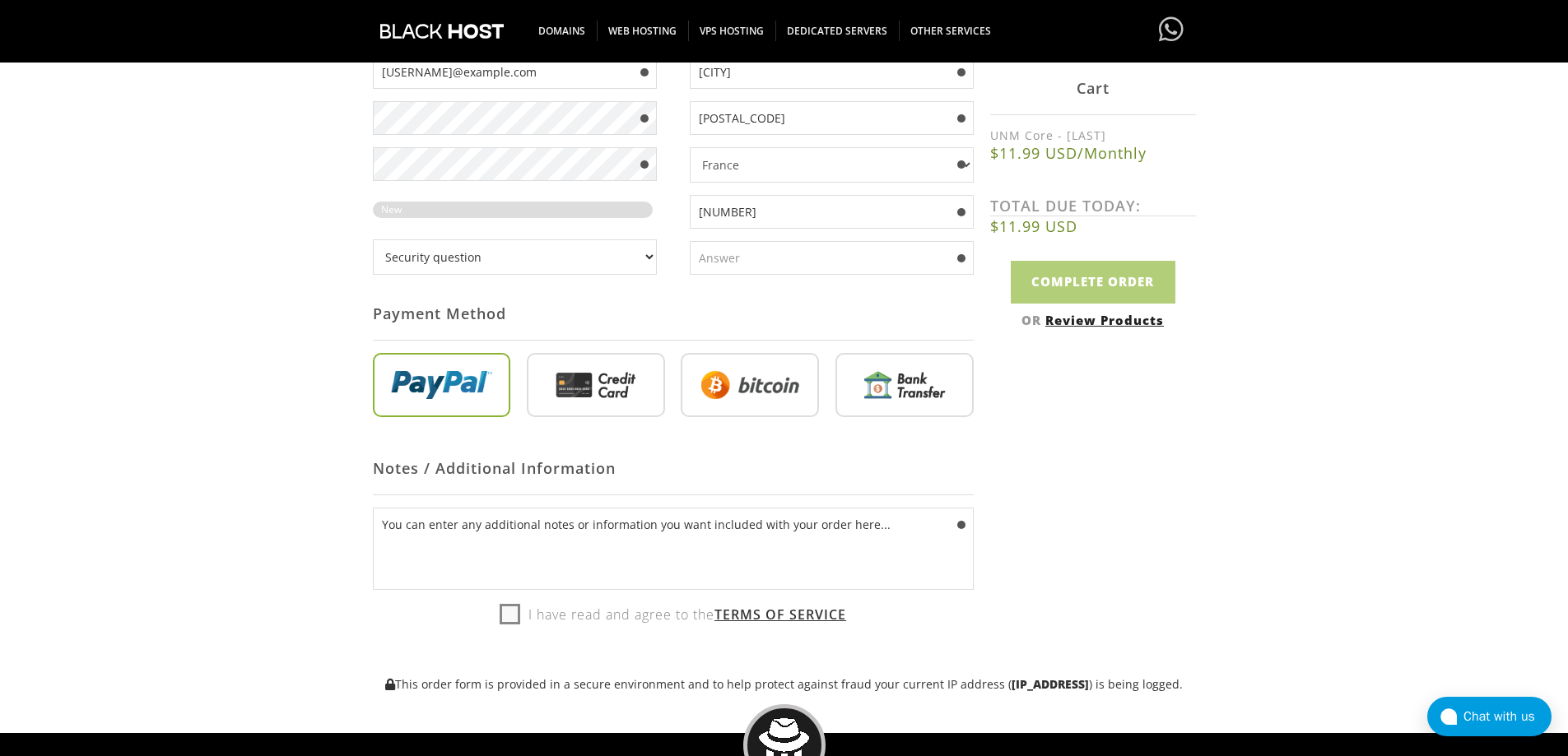 scroll, scrollTop: 576, scrollLeft: 0, axis: vertical 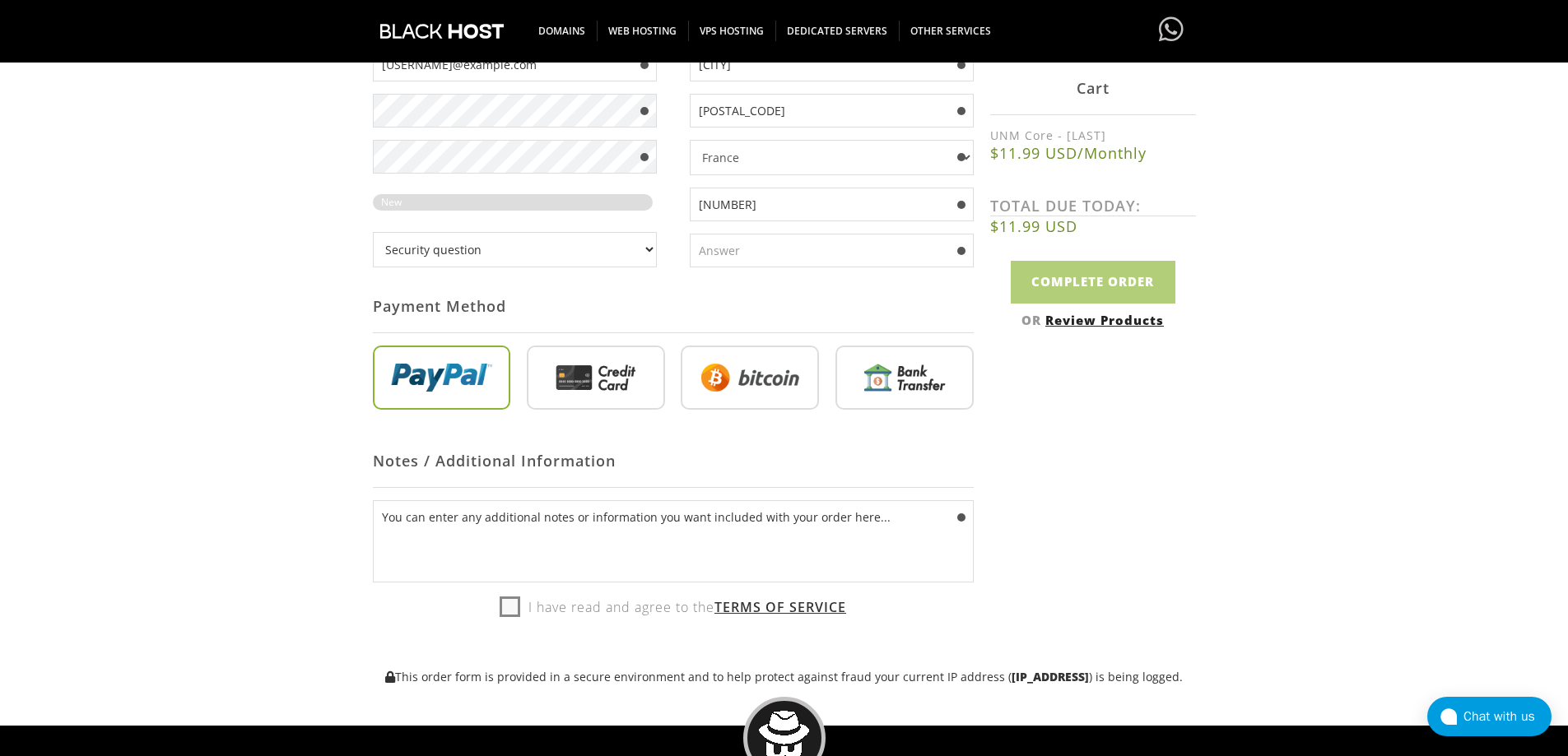 click on "I have read and agree to the  Terms of Service" at bounding box center [672, 607] 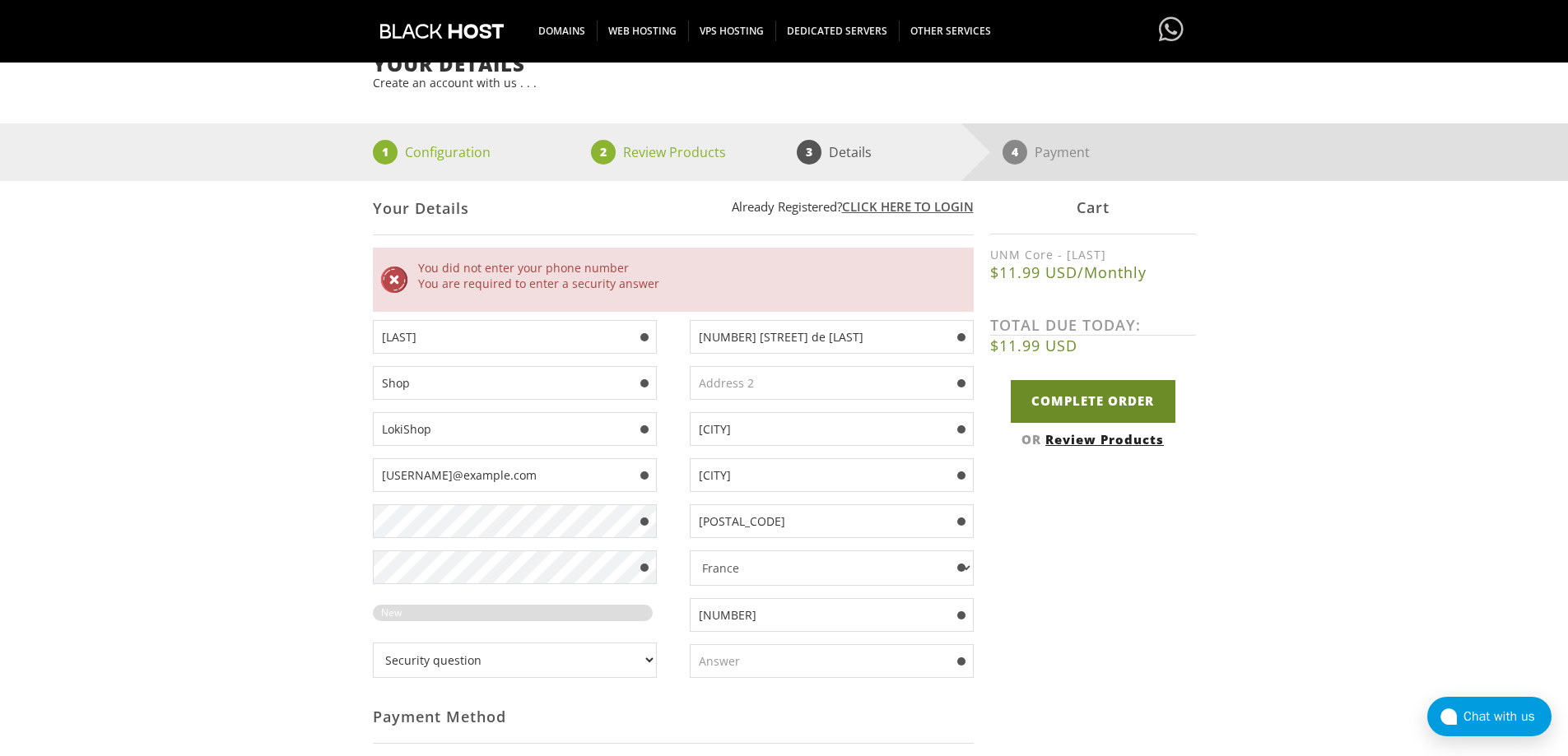 scroll, scrollTop: 165, scrollLeft: 0, axis: vertical 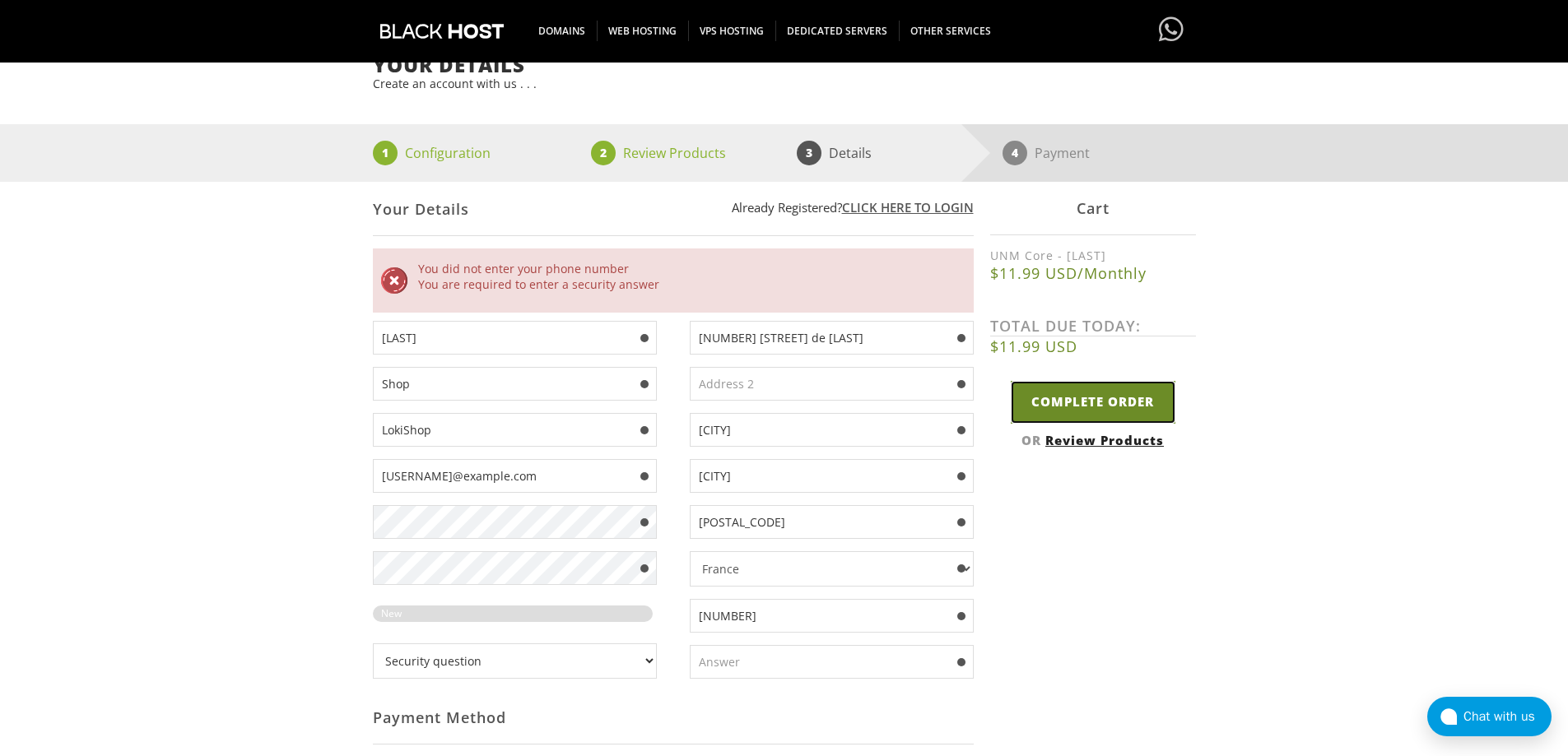 click on "Complete Order" at bounding box center (1093, 401) 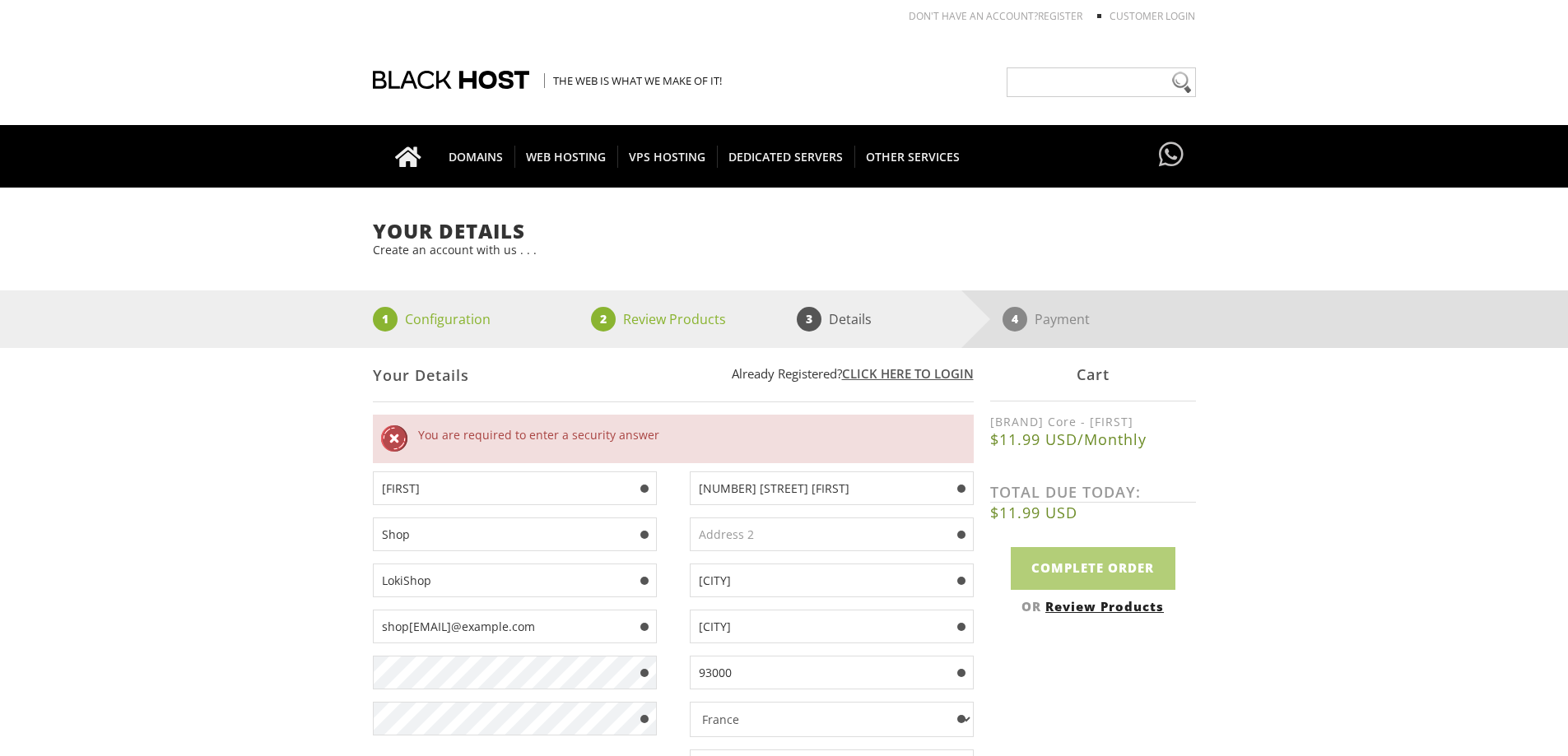 scroll, scrollTop: 0, scrollLeft: 0, axis: both 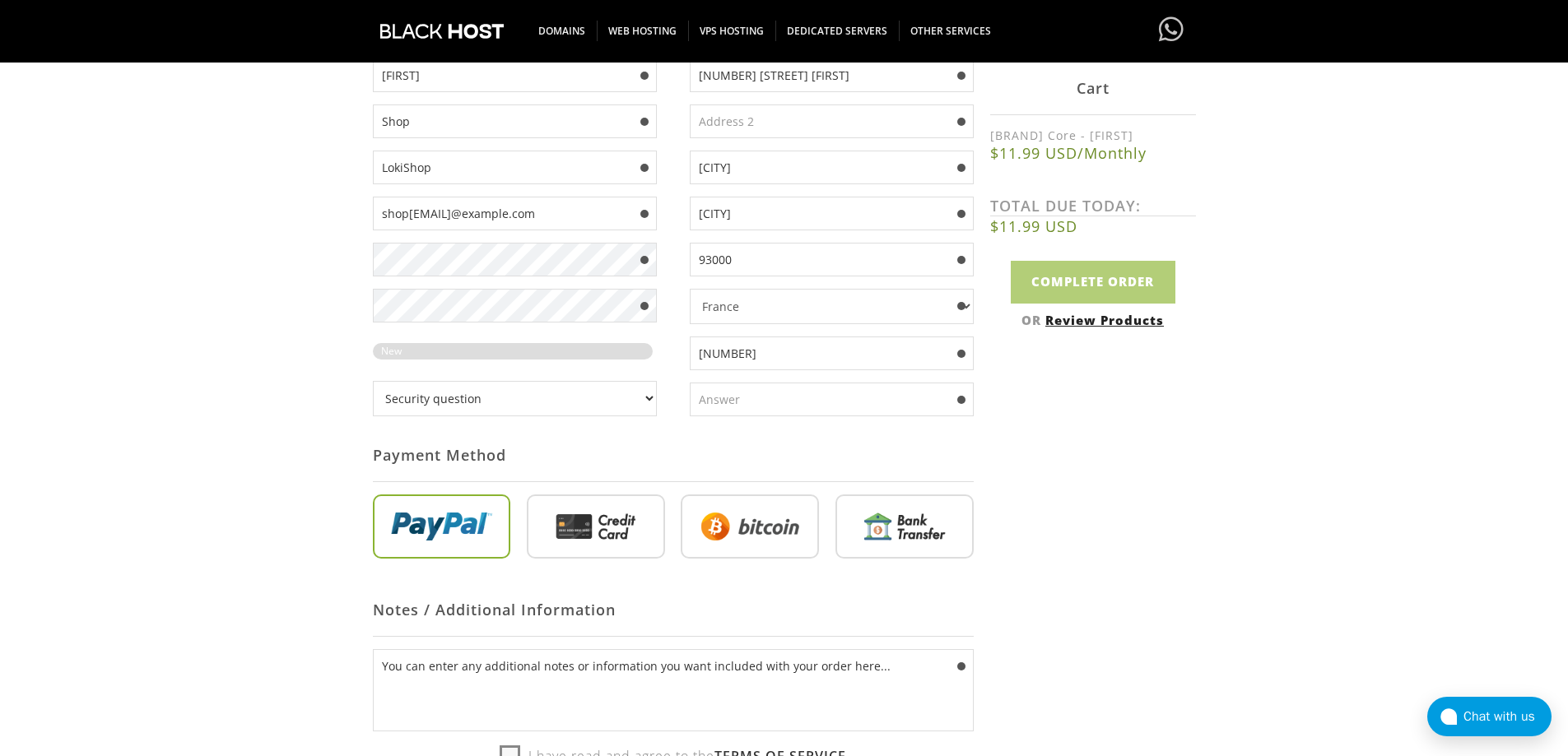 click on "Security question
What's your favorite color?
What is the first name of the person you first kissed?
[FIRST] would you like to play chess?
Hash, hash baby?
Where am I?
Who are you?
What is your Secret Question Answer?" at bounding box center [514, 398] 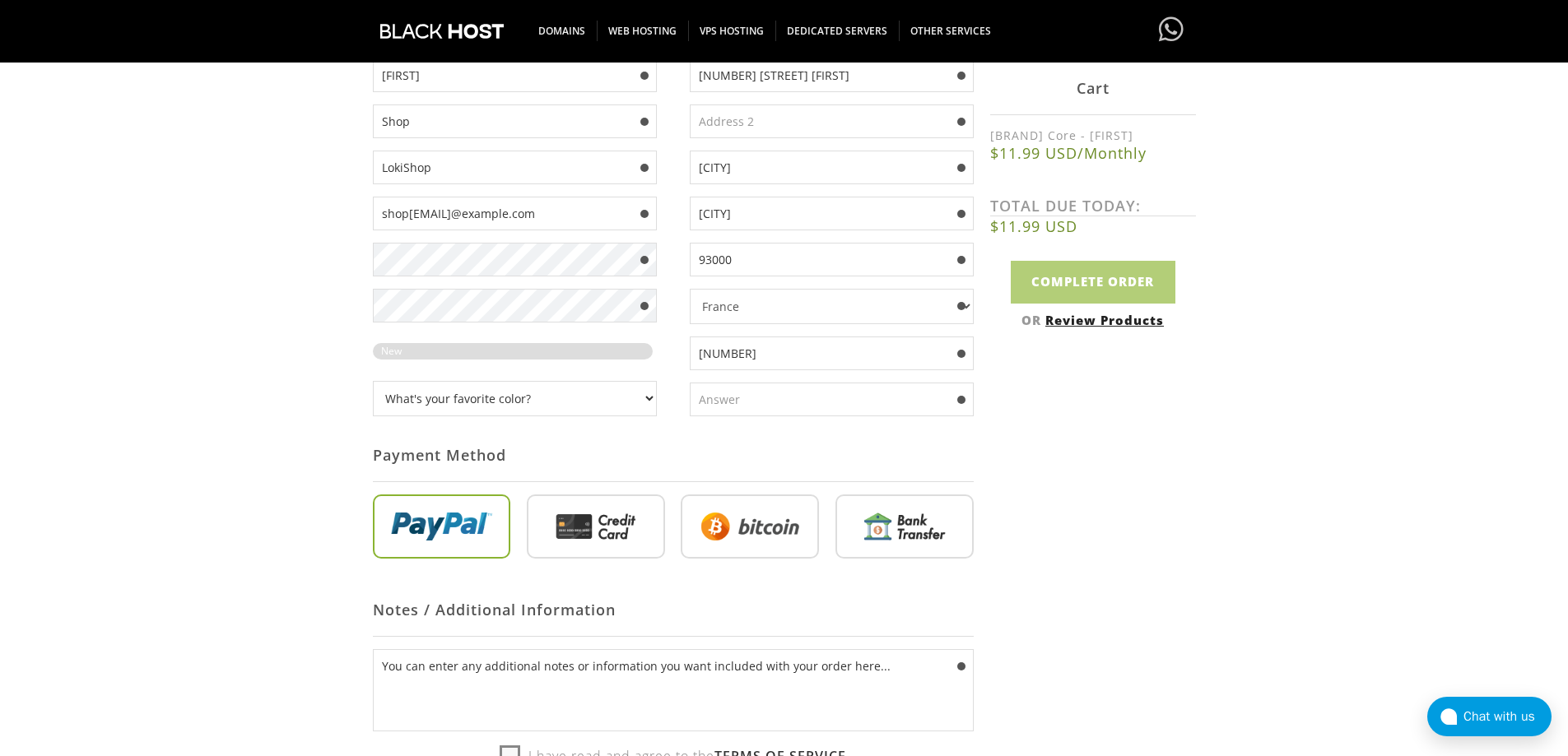 click at bounding box center [831, 399] 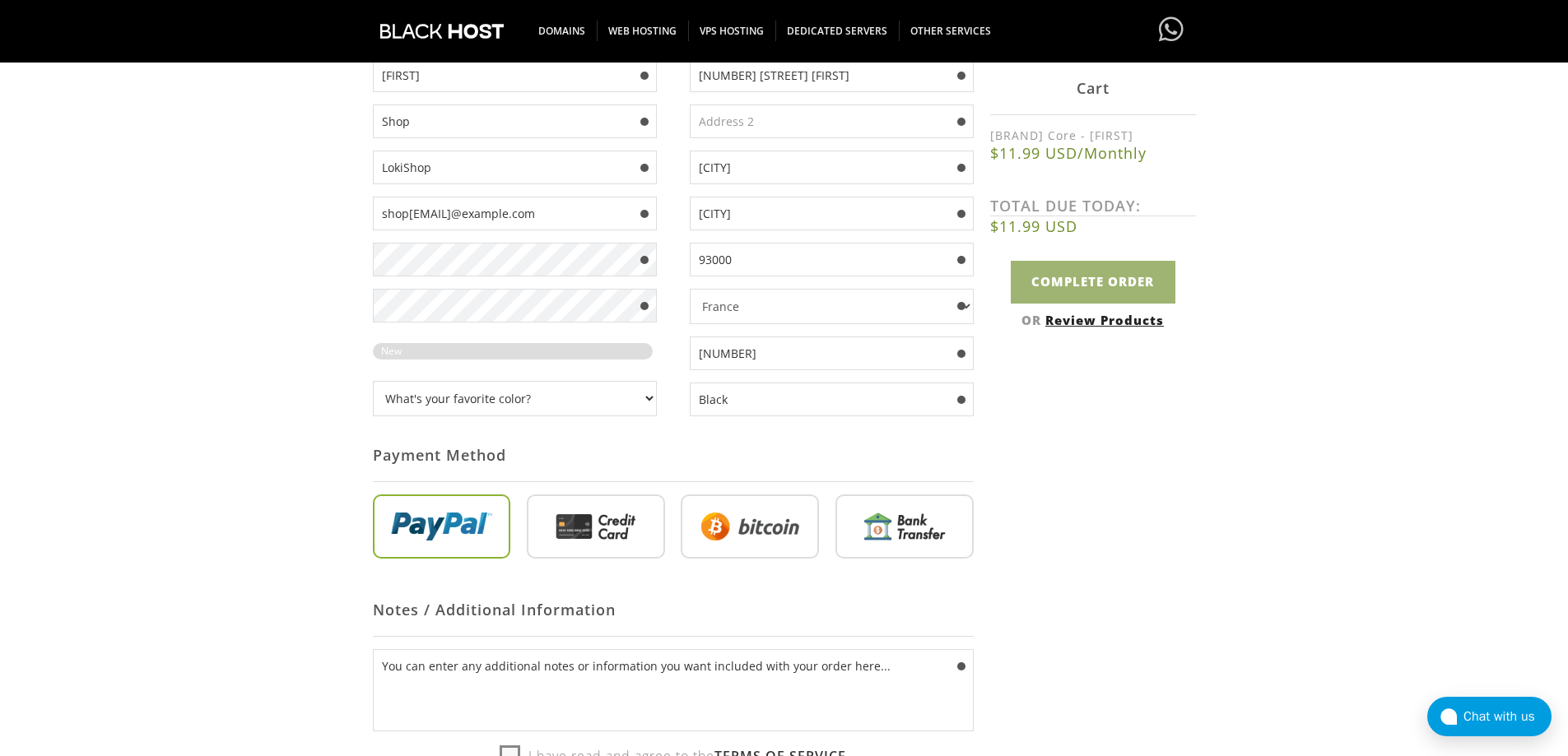 type on "Black" 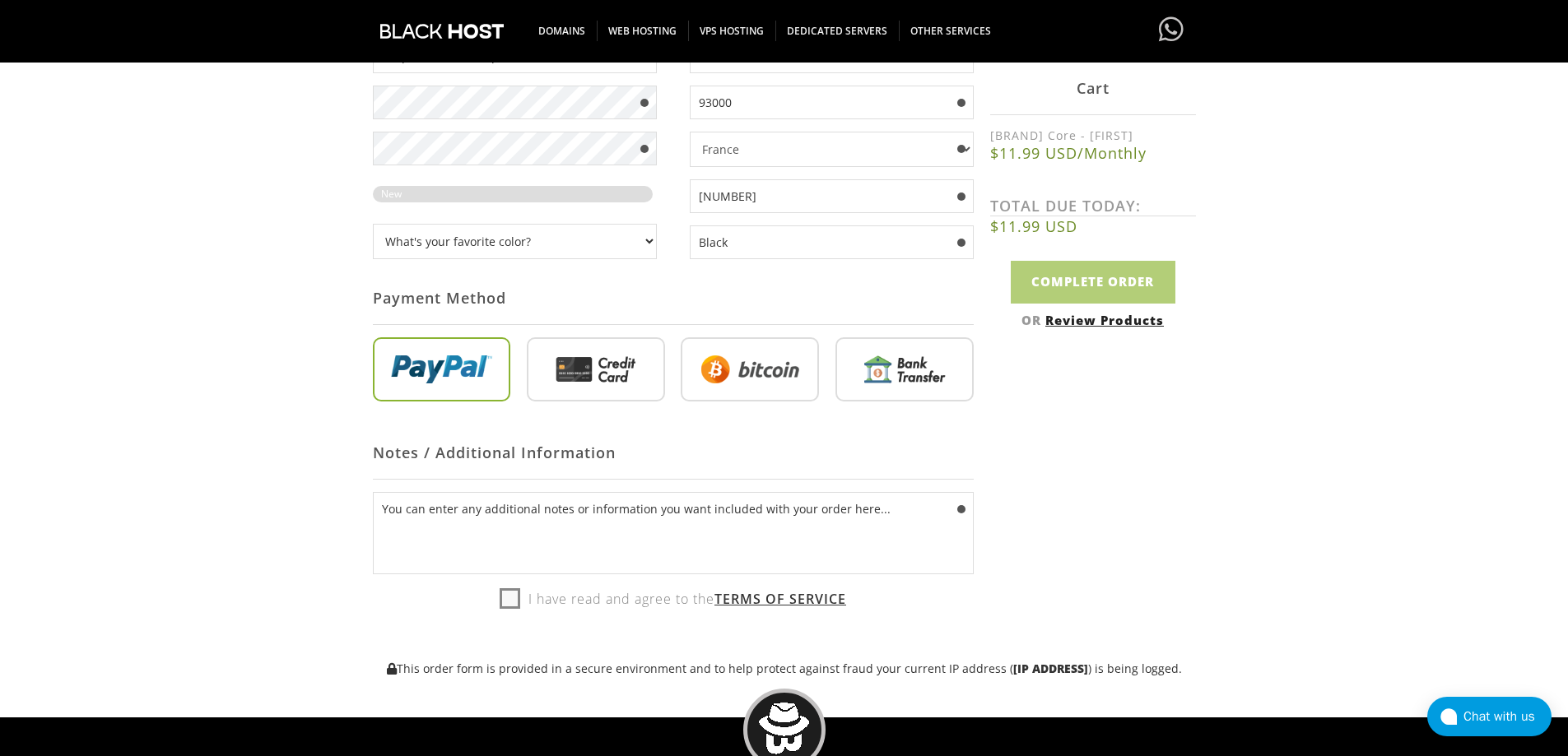 scroll, scrollTop: 576, scrollLeft: 0, axis: vertical 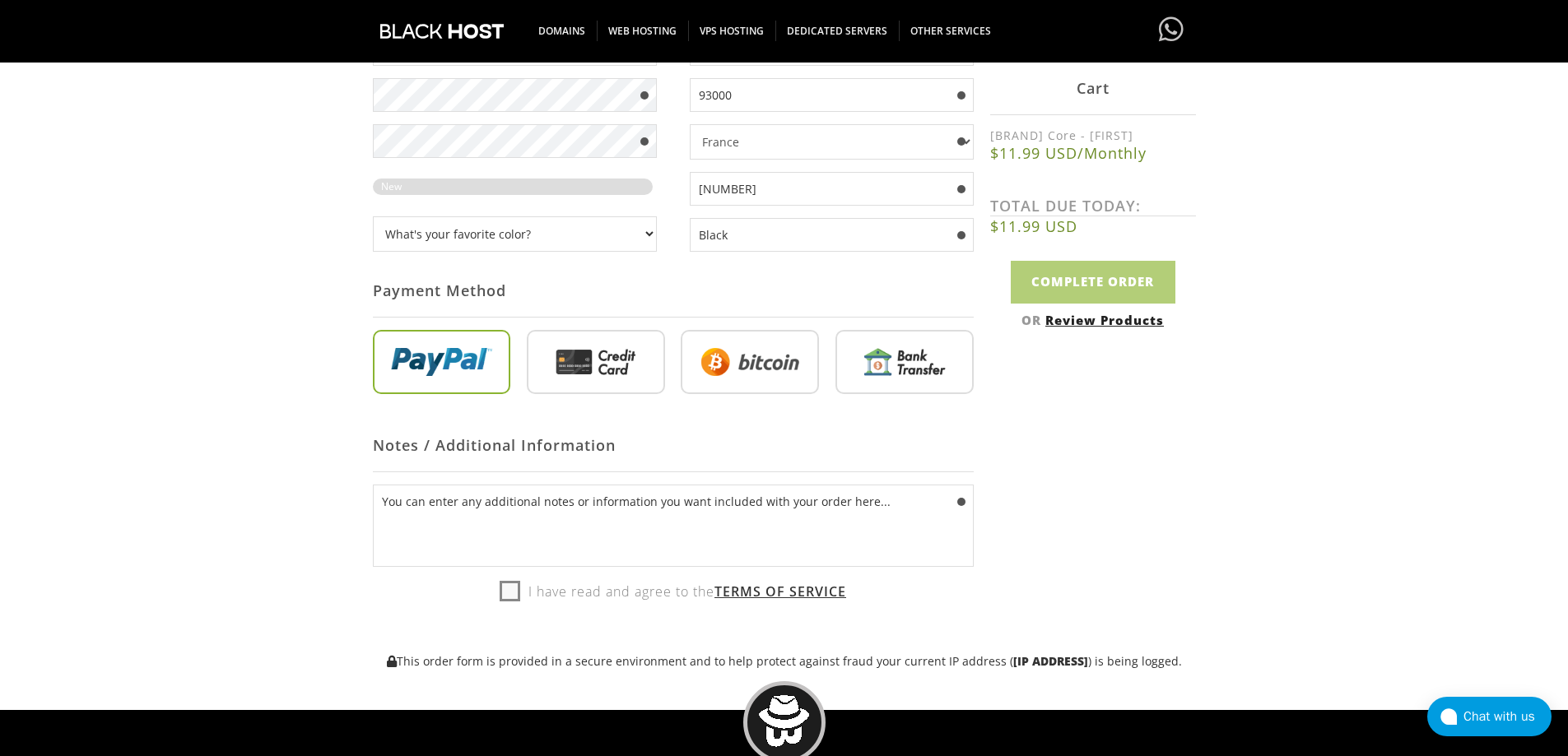 click on "I have read and agree to the  Terms of Service" at bounding box center [672, 591] 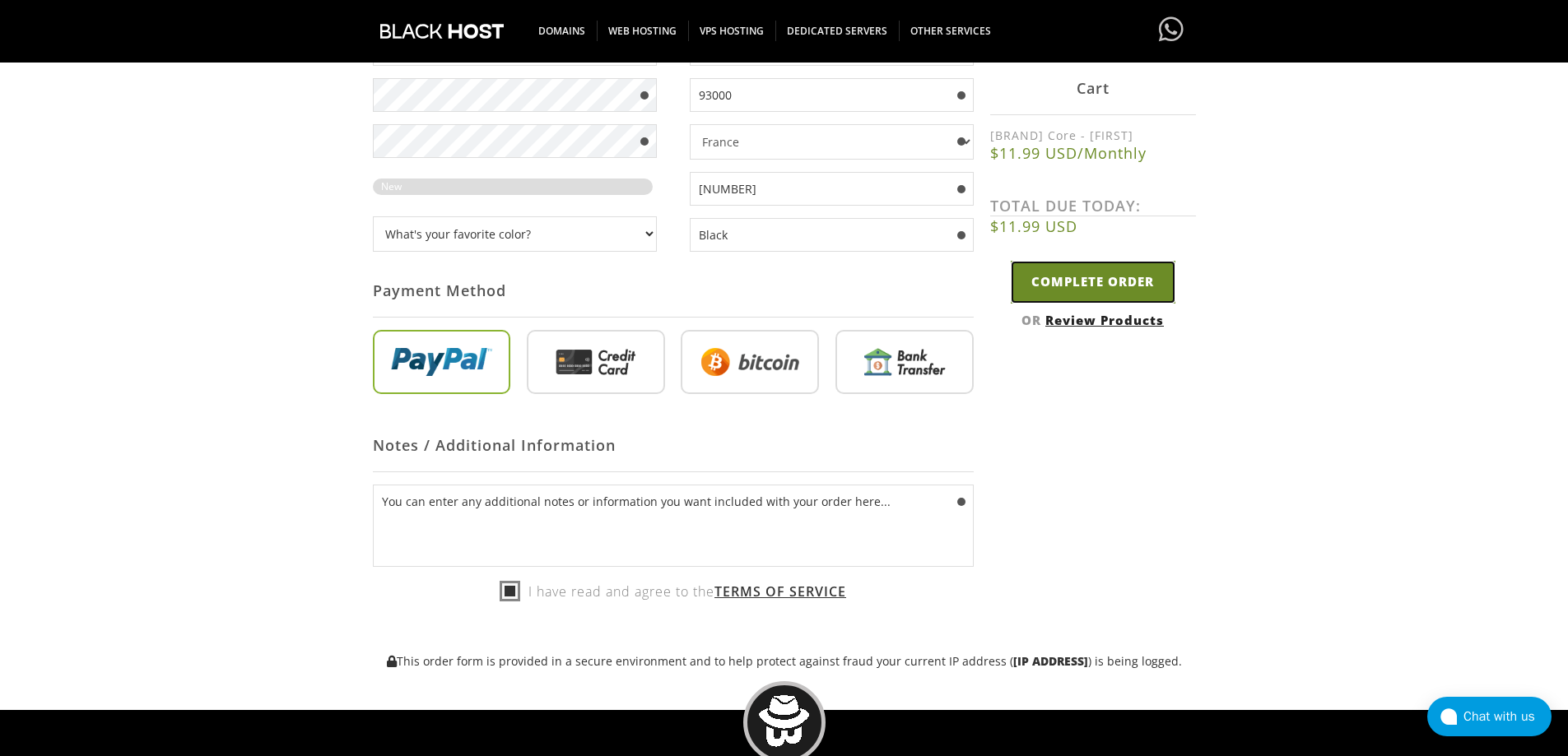 click on "Complete Order" at bounding box center (1093, 281) 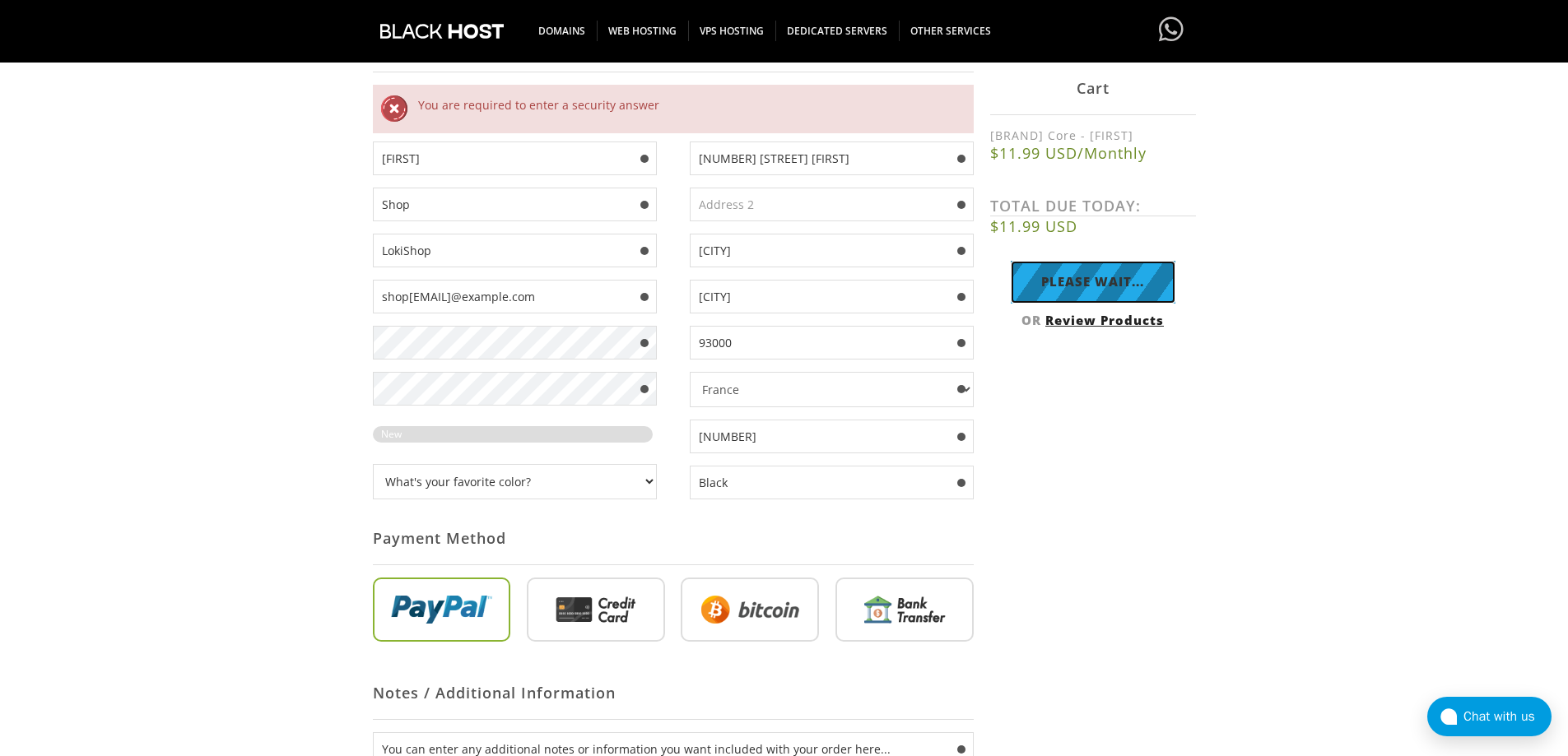 scroll, scrollTop: 329, scrollLeft: 0, axis: vertical 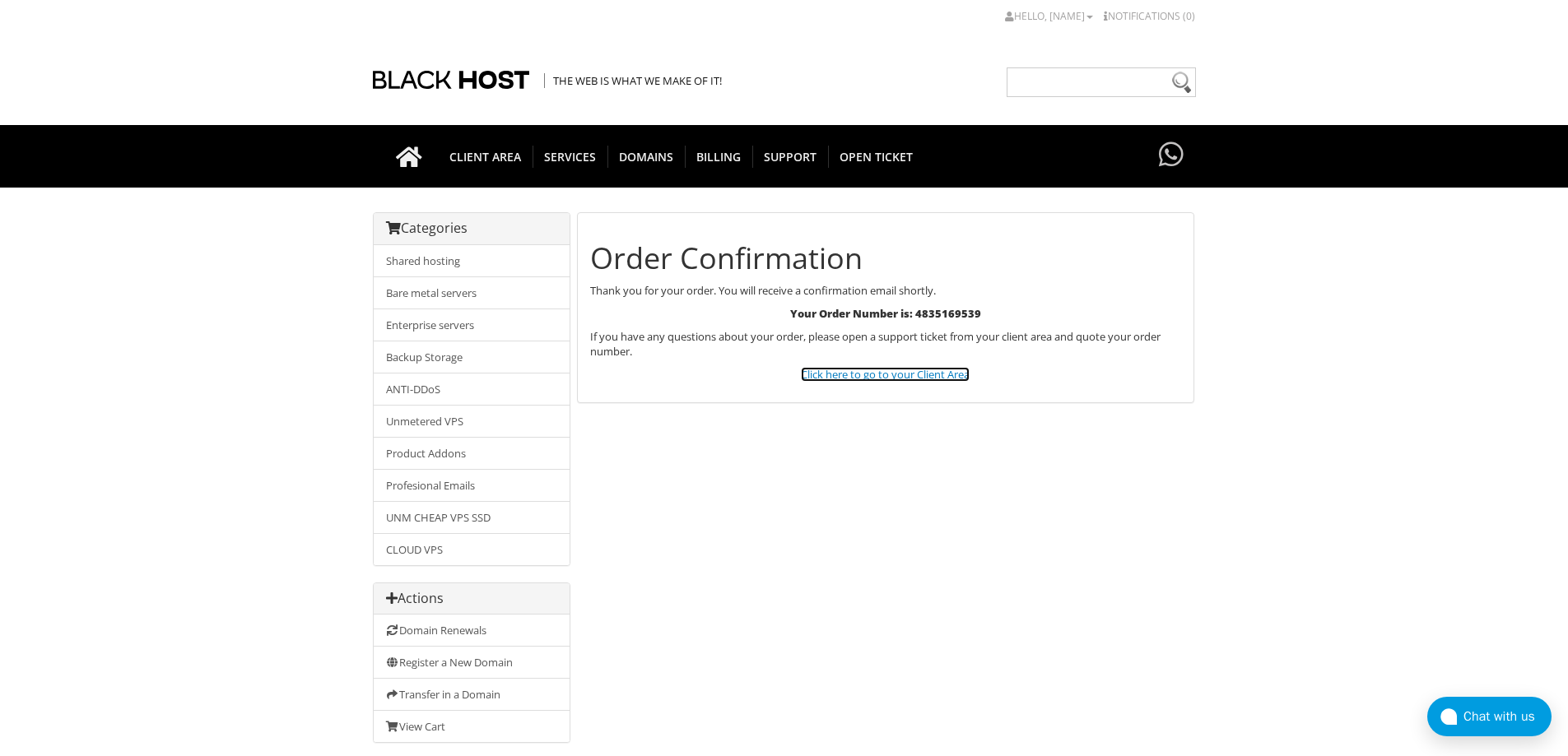 click on "Click here to go to your Client Area" at bounding box center (885, 374) 